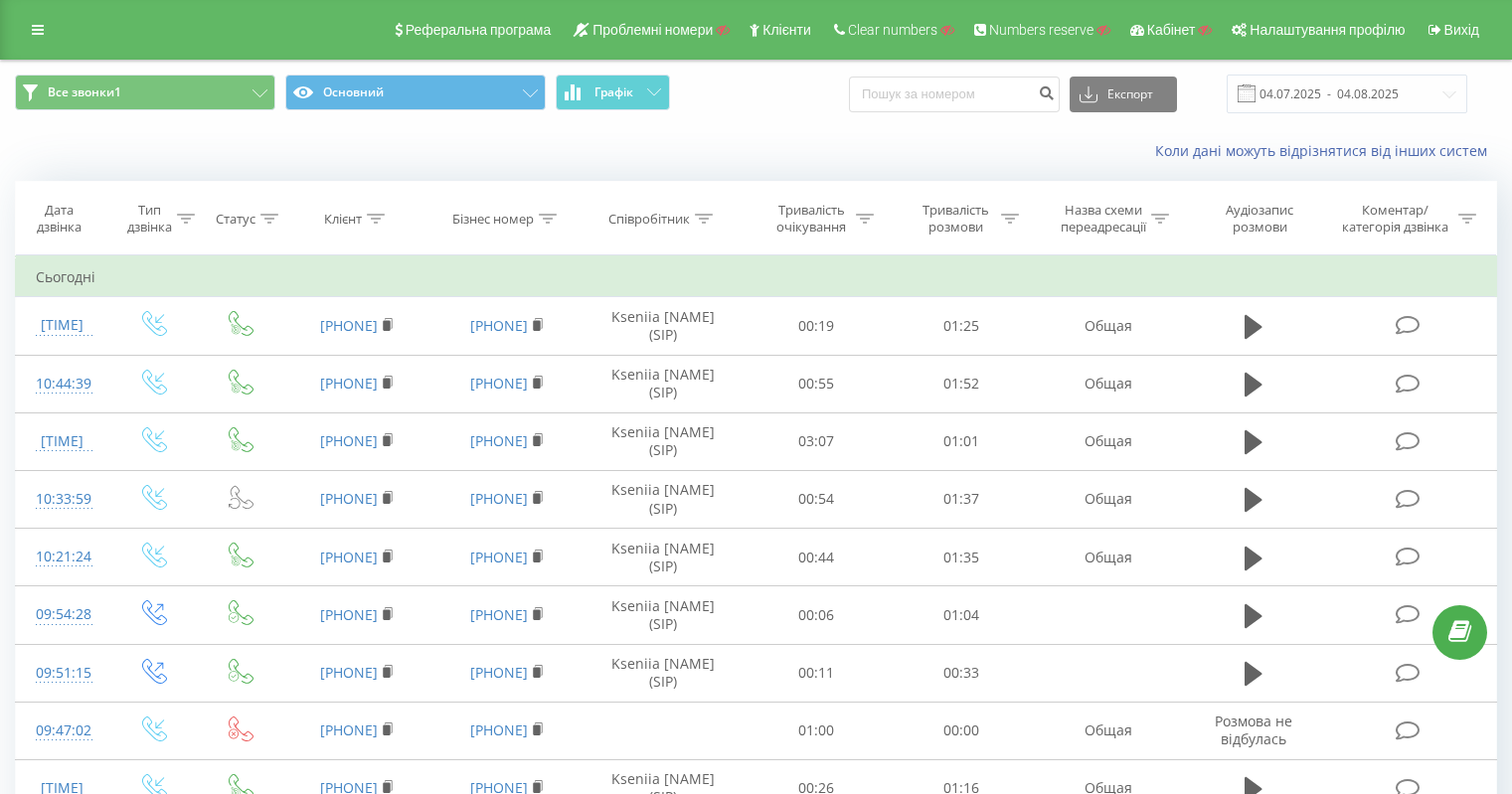 scroll, scrollTop: 0, scrollLeft: 0, axis: both 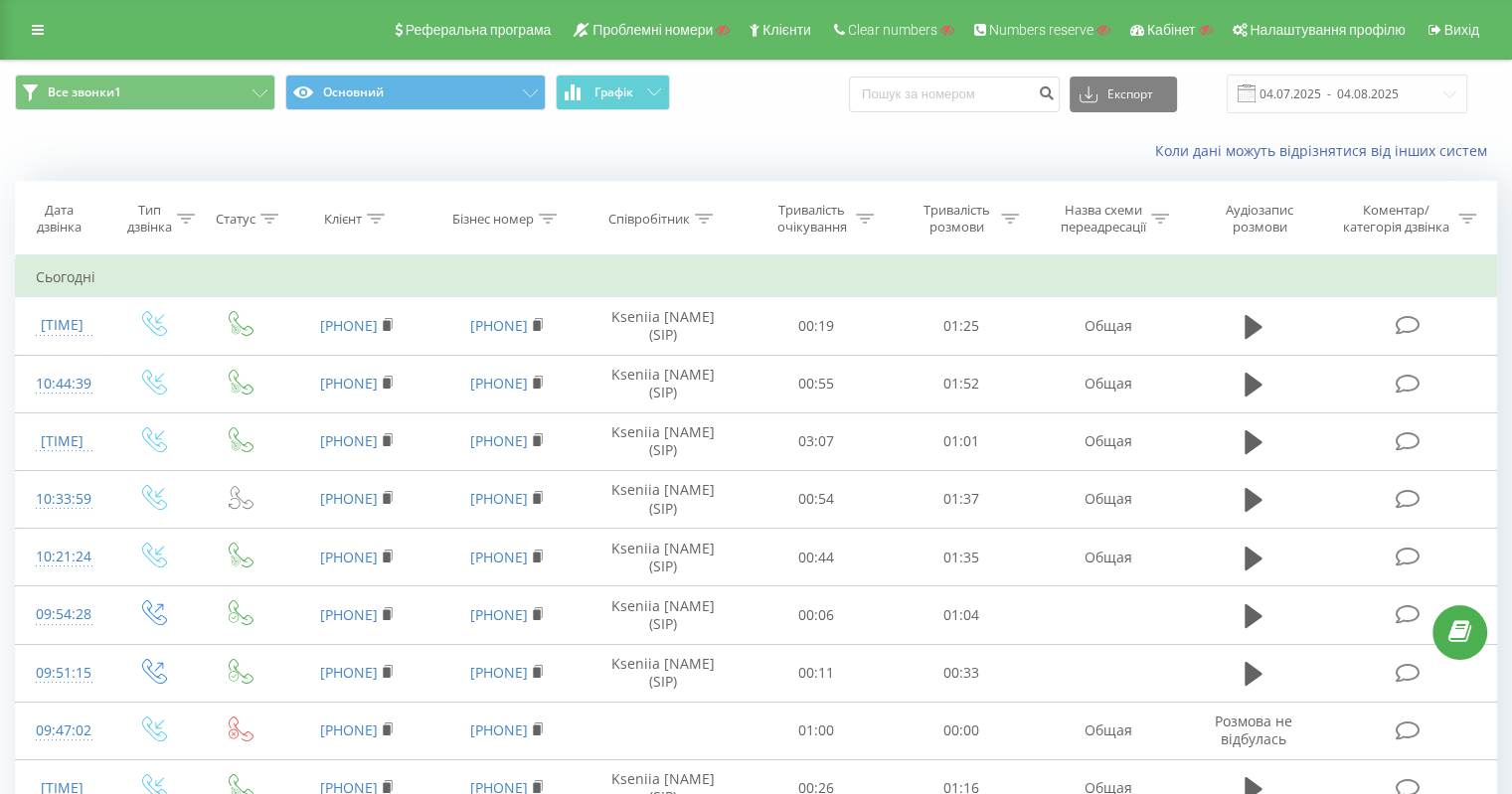 click 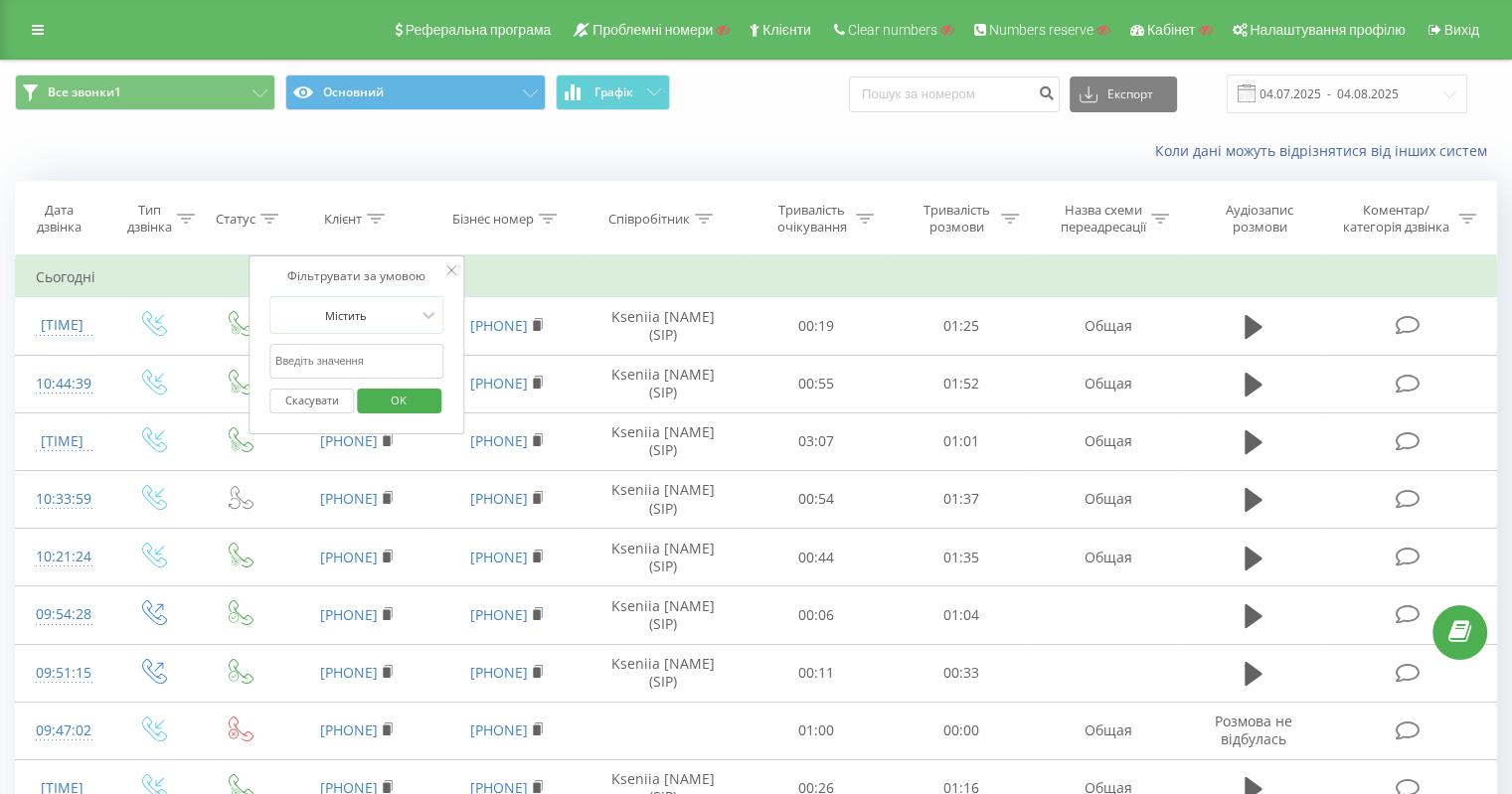 click at bounding box center [357, 361] 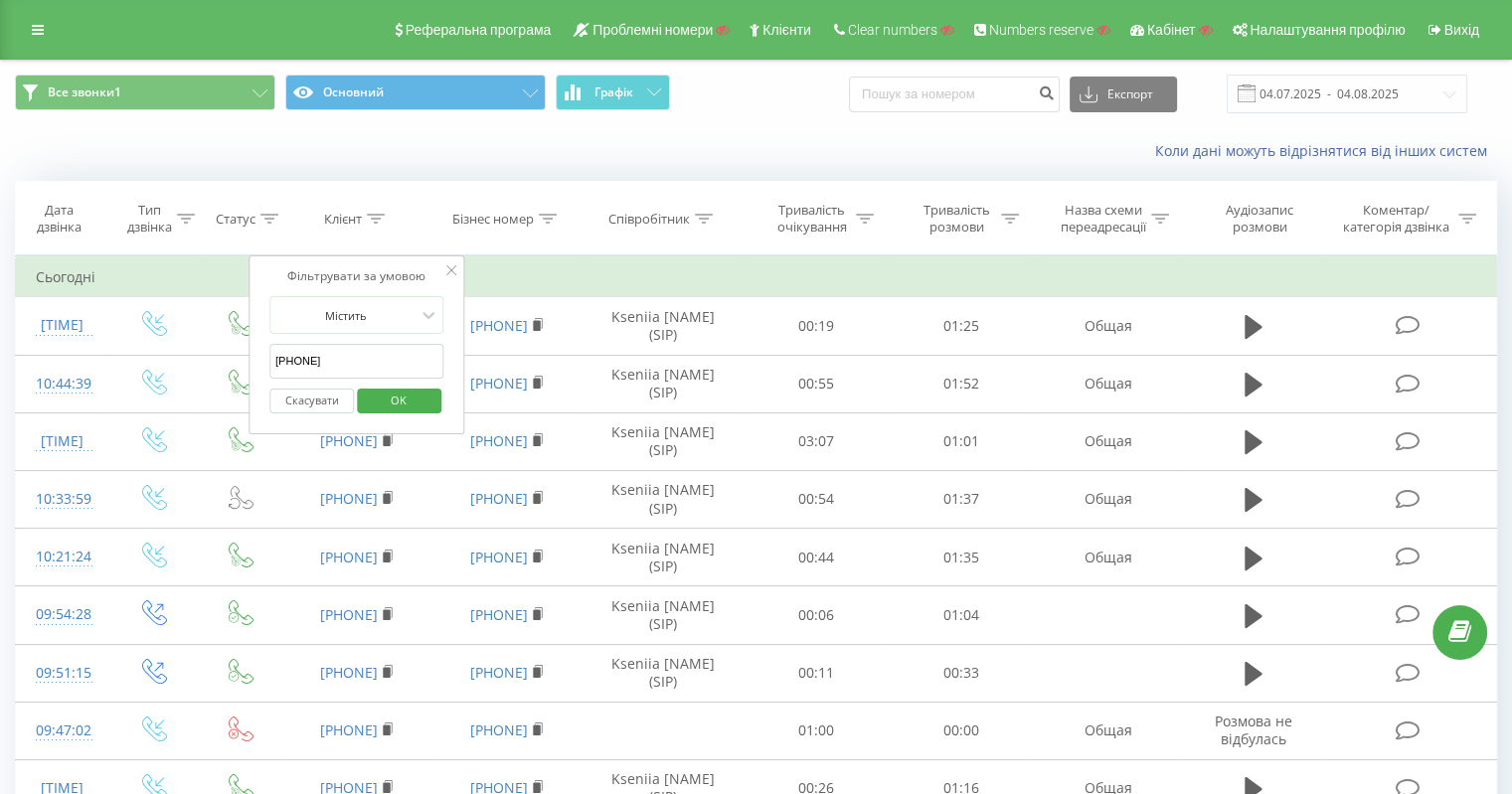 click on "OK" at bounding box center (399, 399) 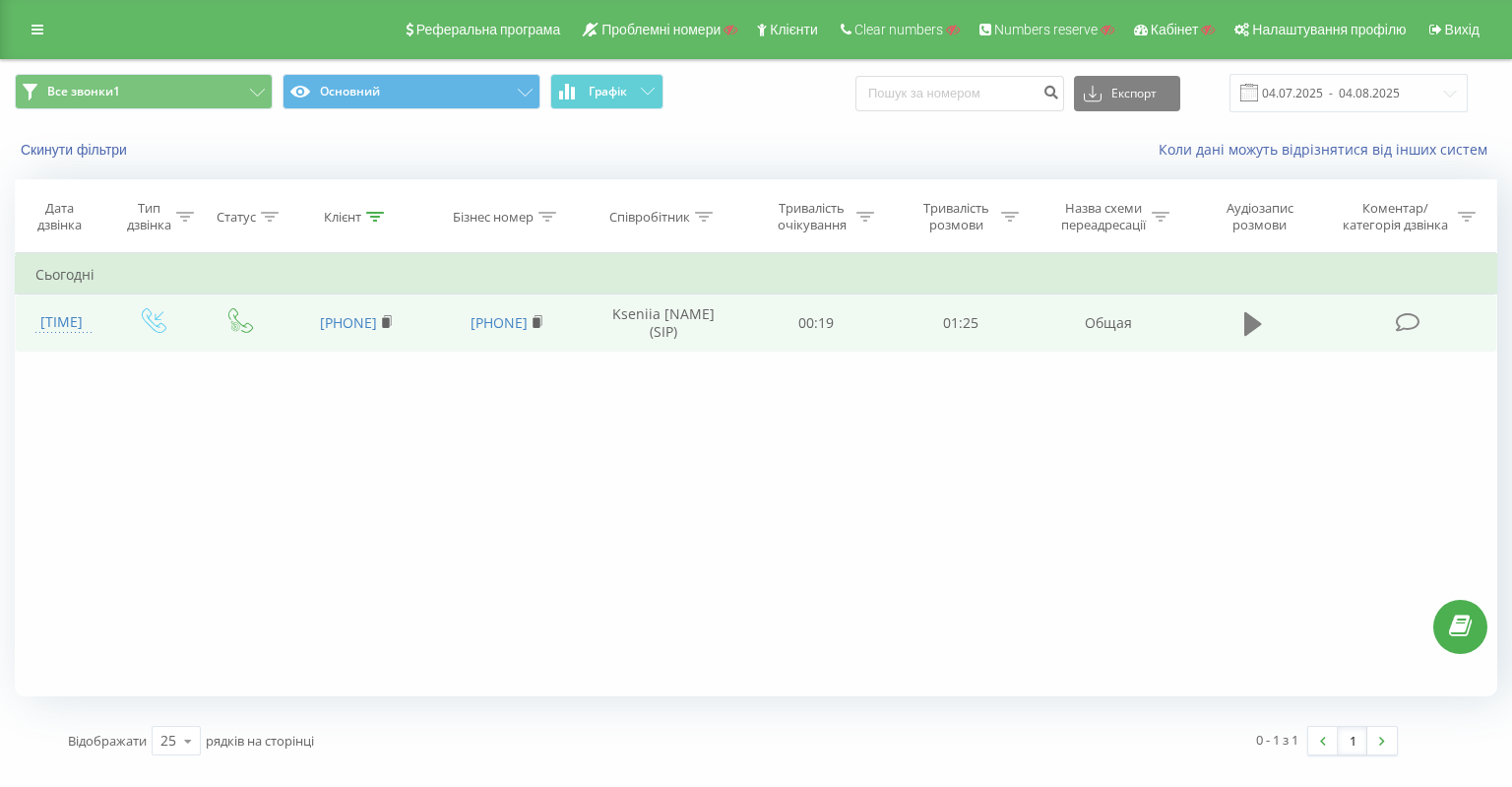 click 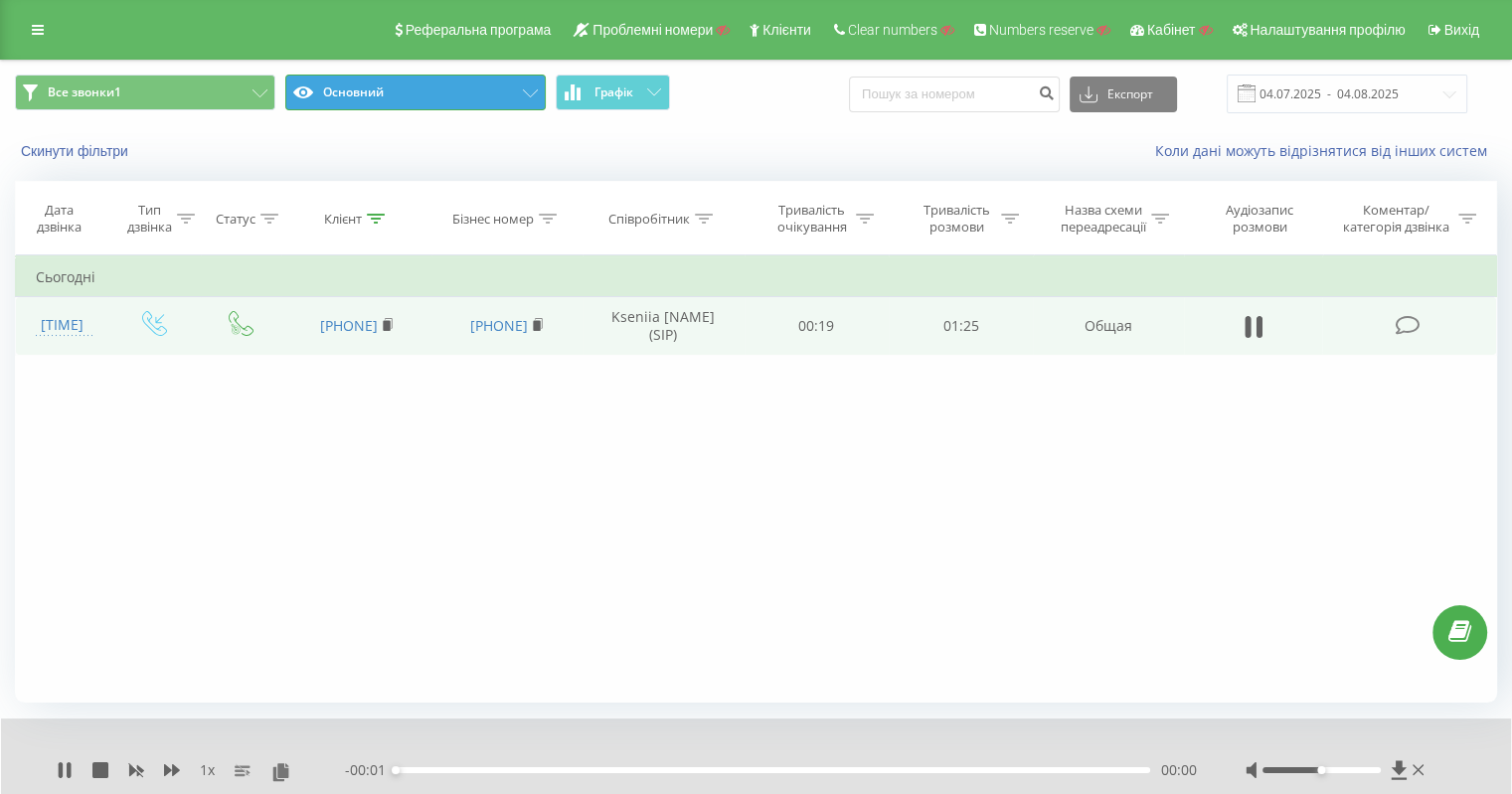 click on "Основний" at bounding box center [416, 92] 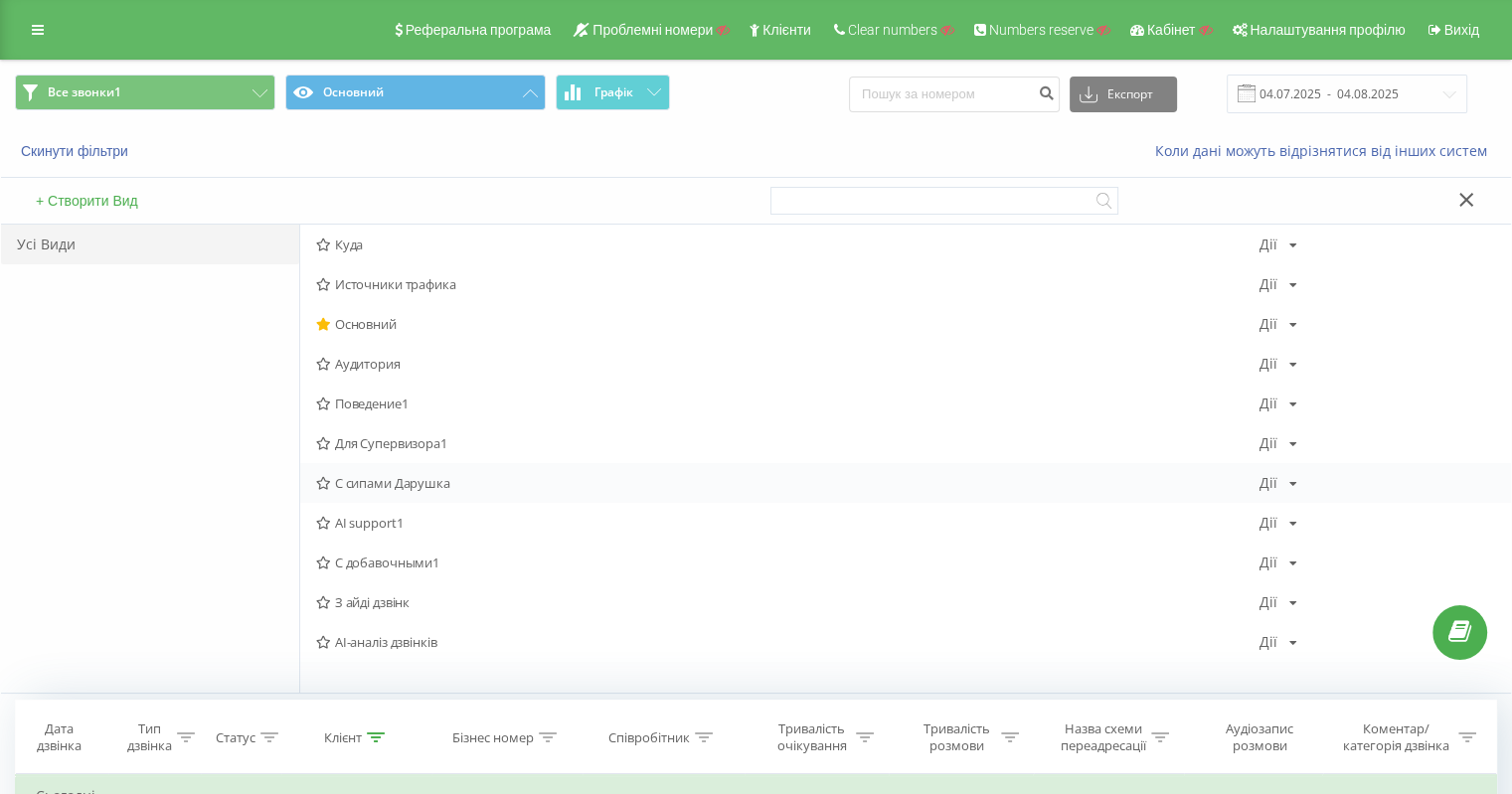 click on "С сипами Дарушка" at bounding box center [787, 483] 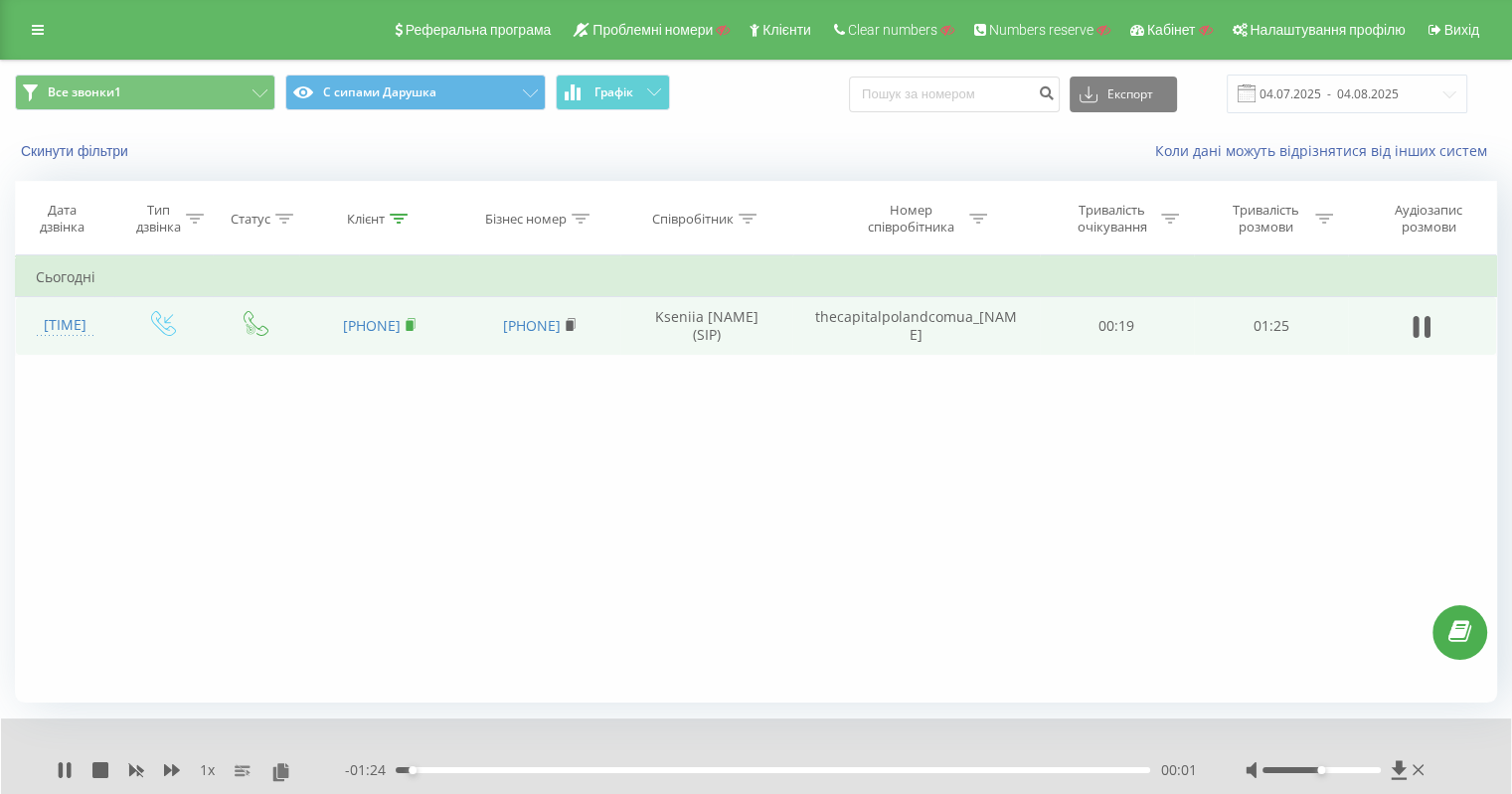click 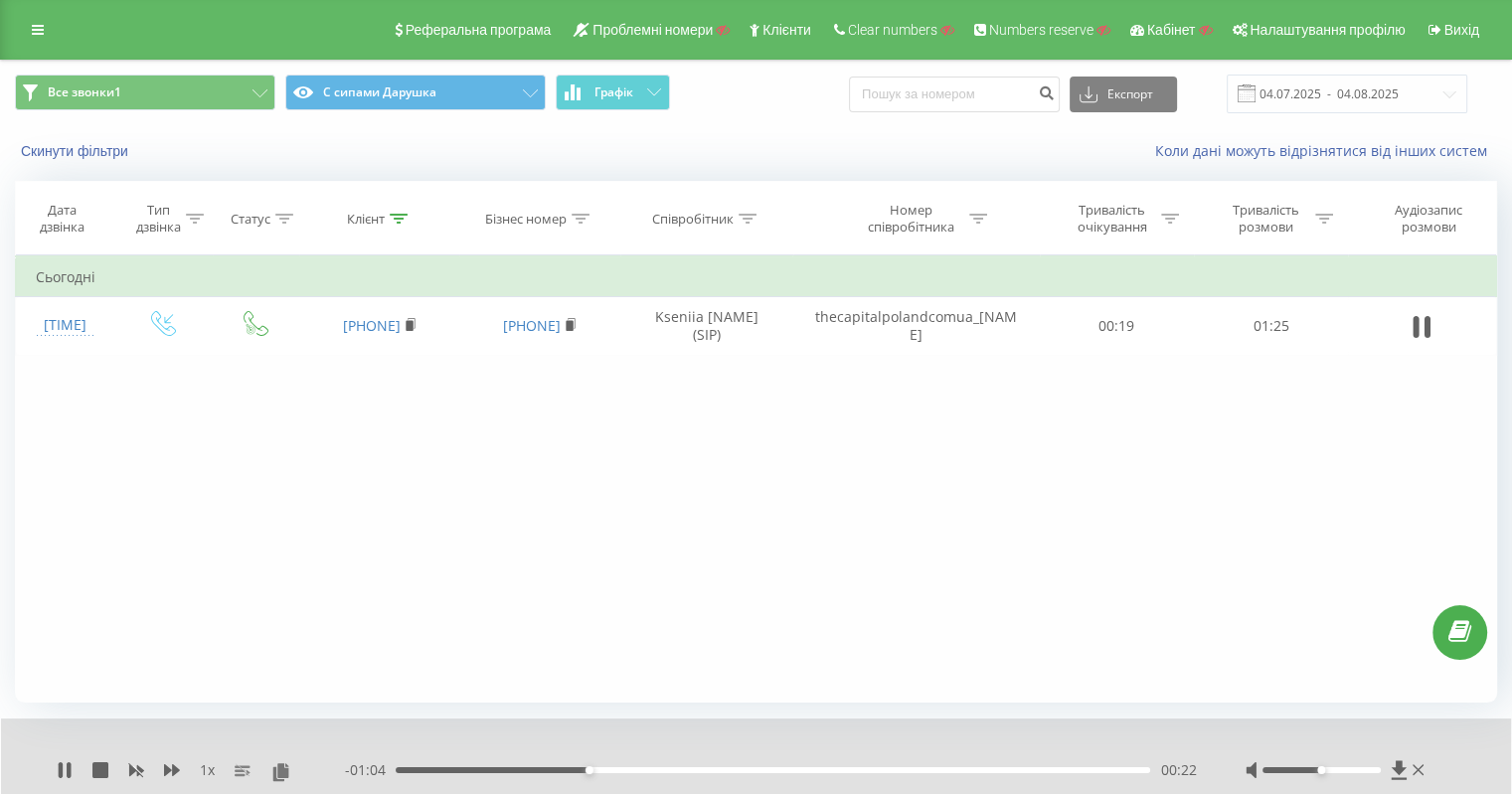 click on "1 x - [TIME] [DURATION] [DURATION]" at bounding box center (756, 756) 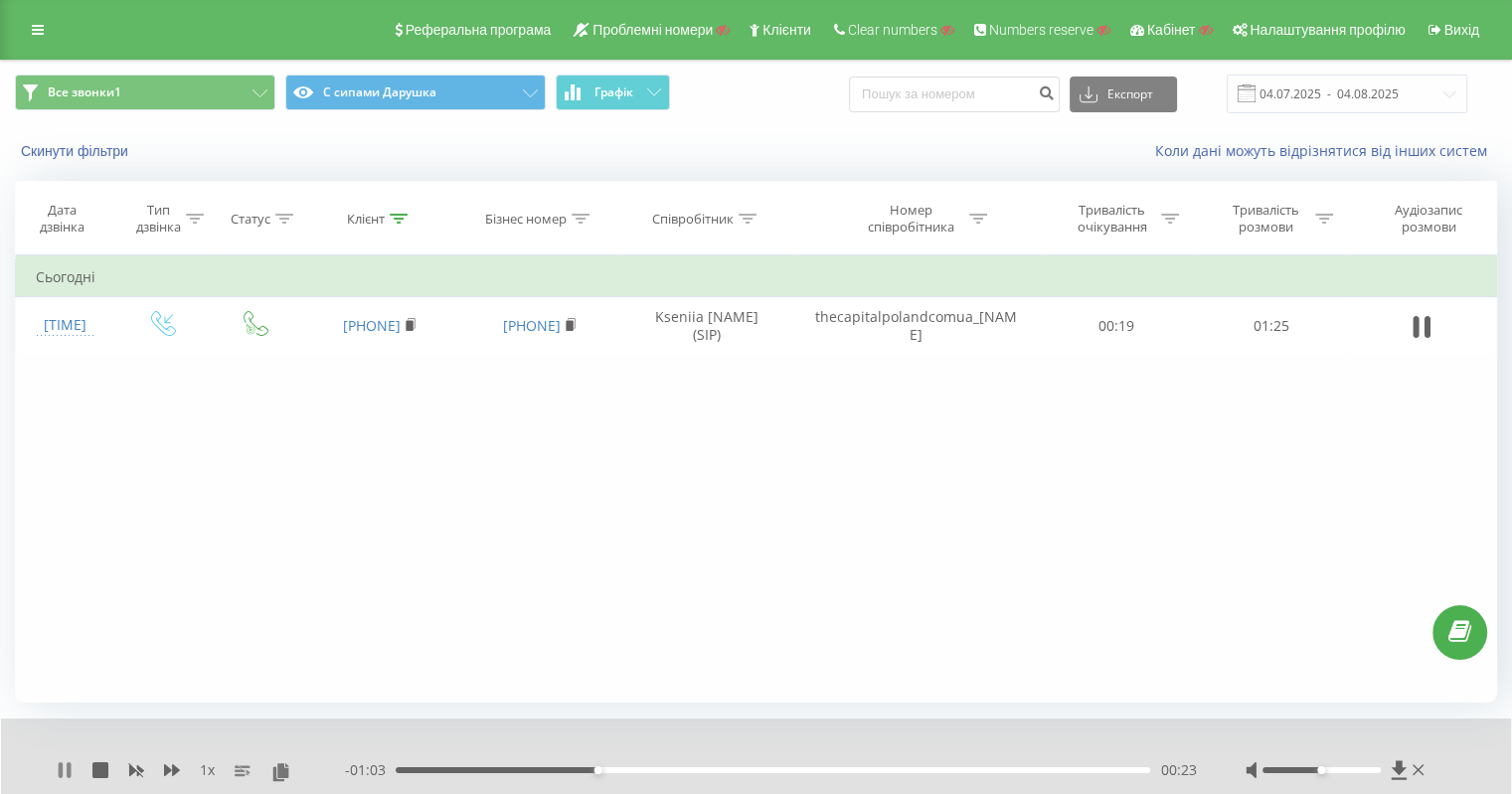 click 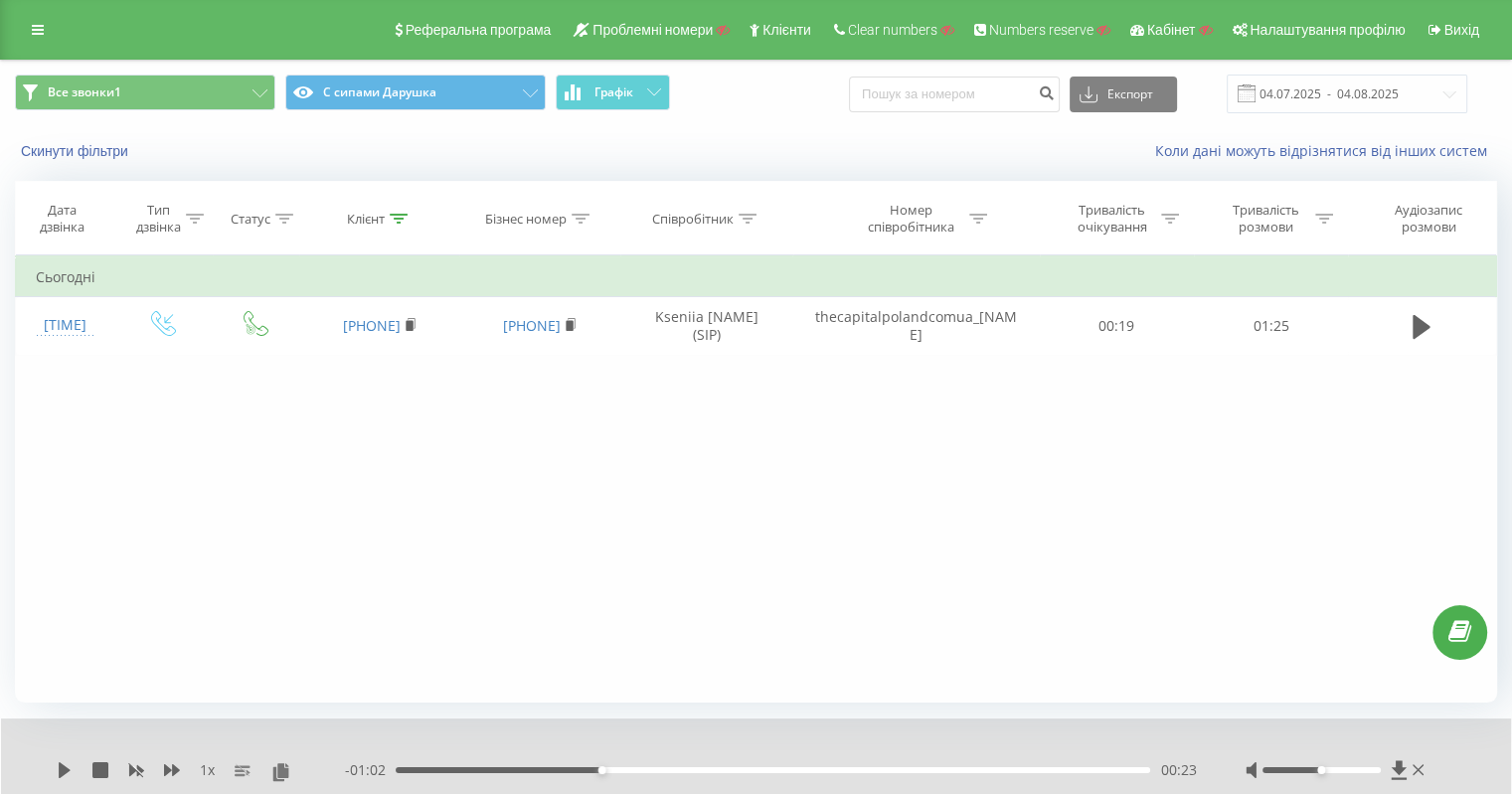click 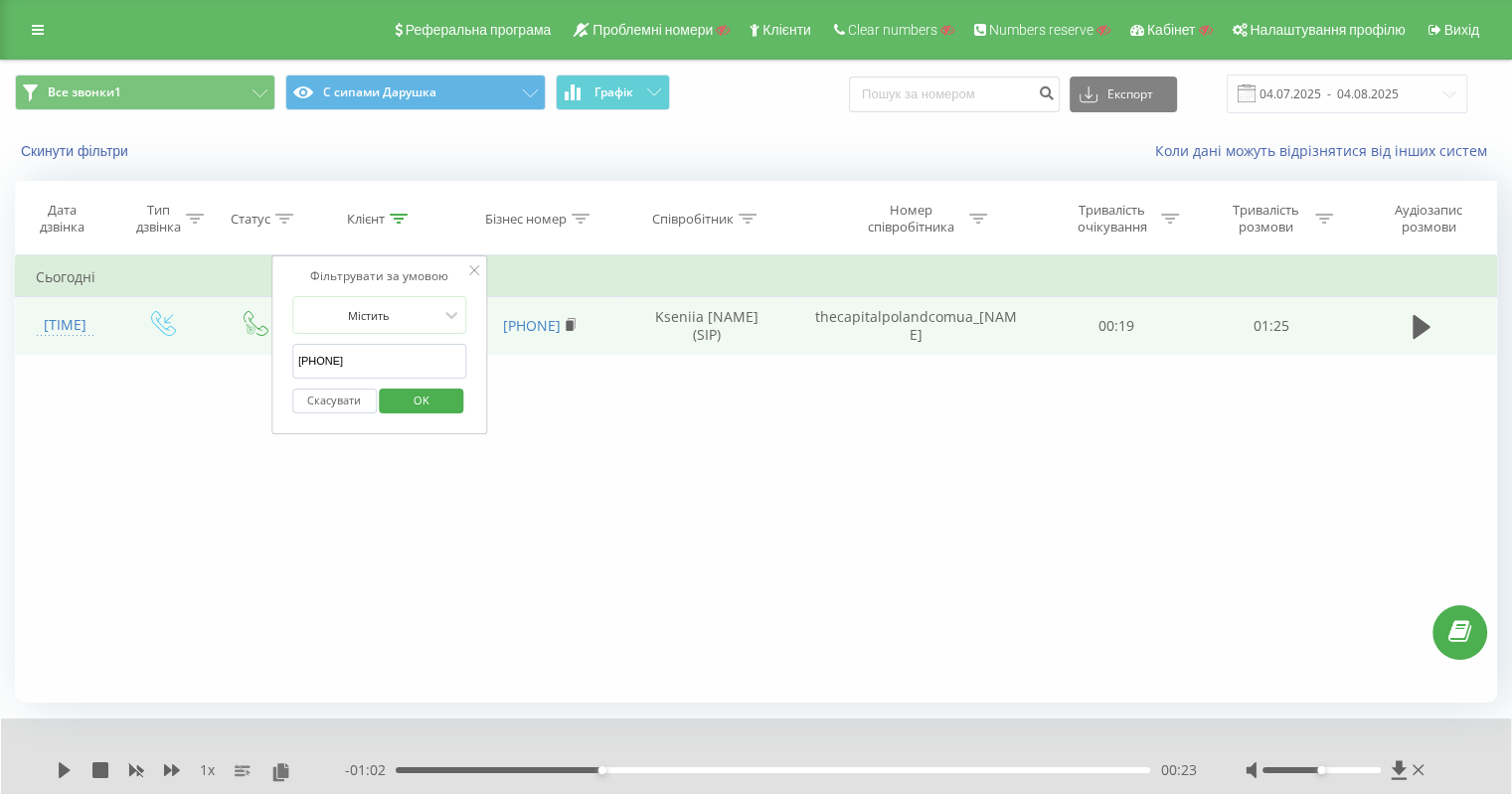 click on "Kseniia [NAME] (SIP)" at bounding box center (707, 326) 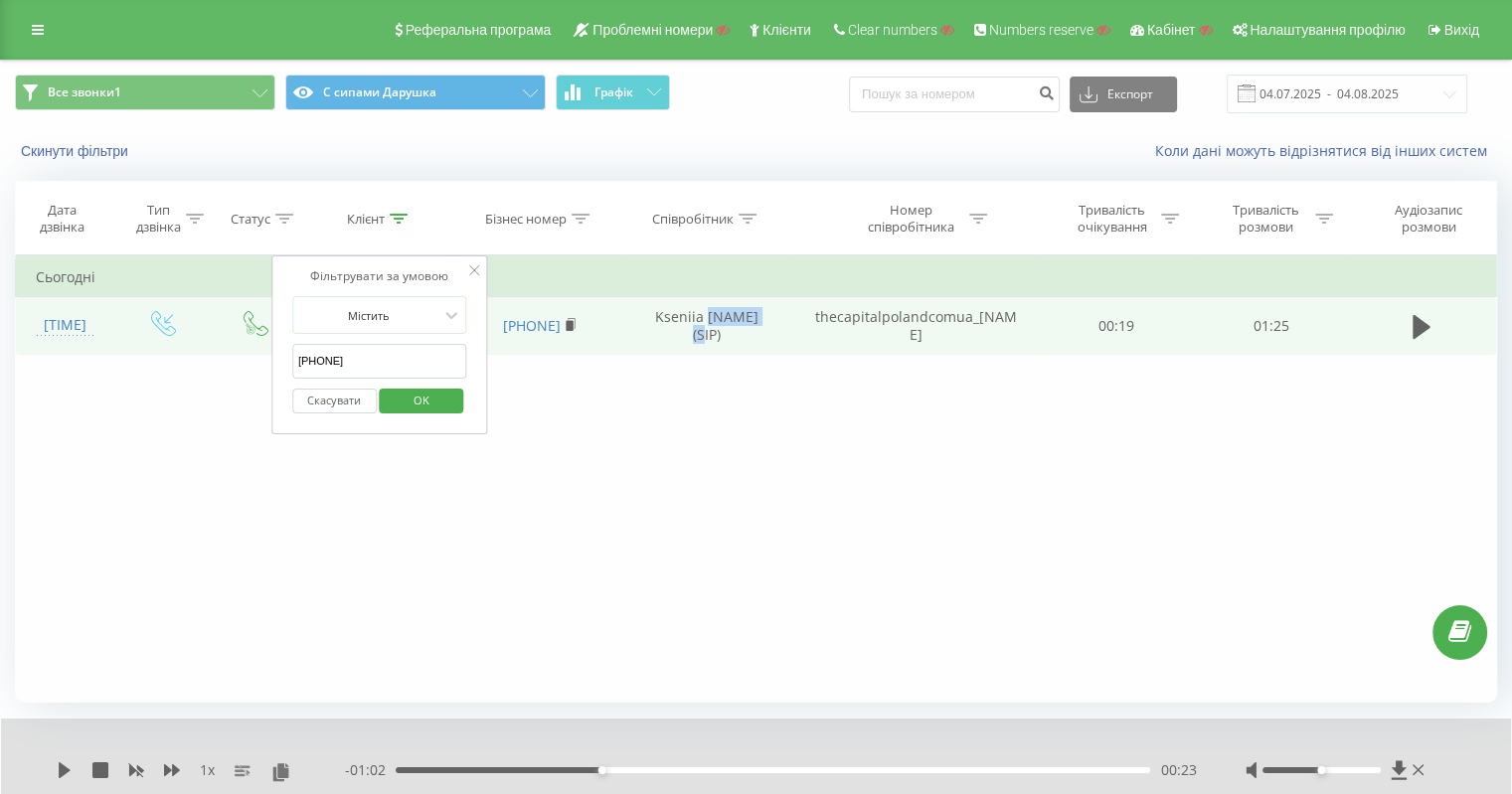 click on "Kseniia [NAME] (SIP)" at bounding box center (707, 326) 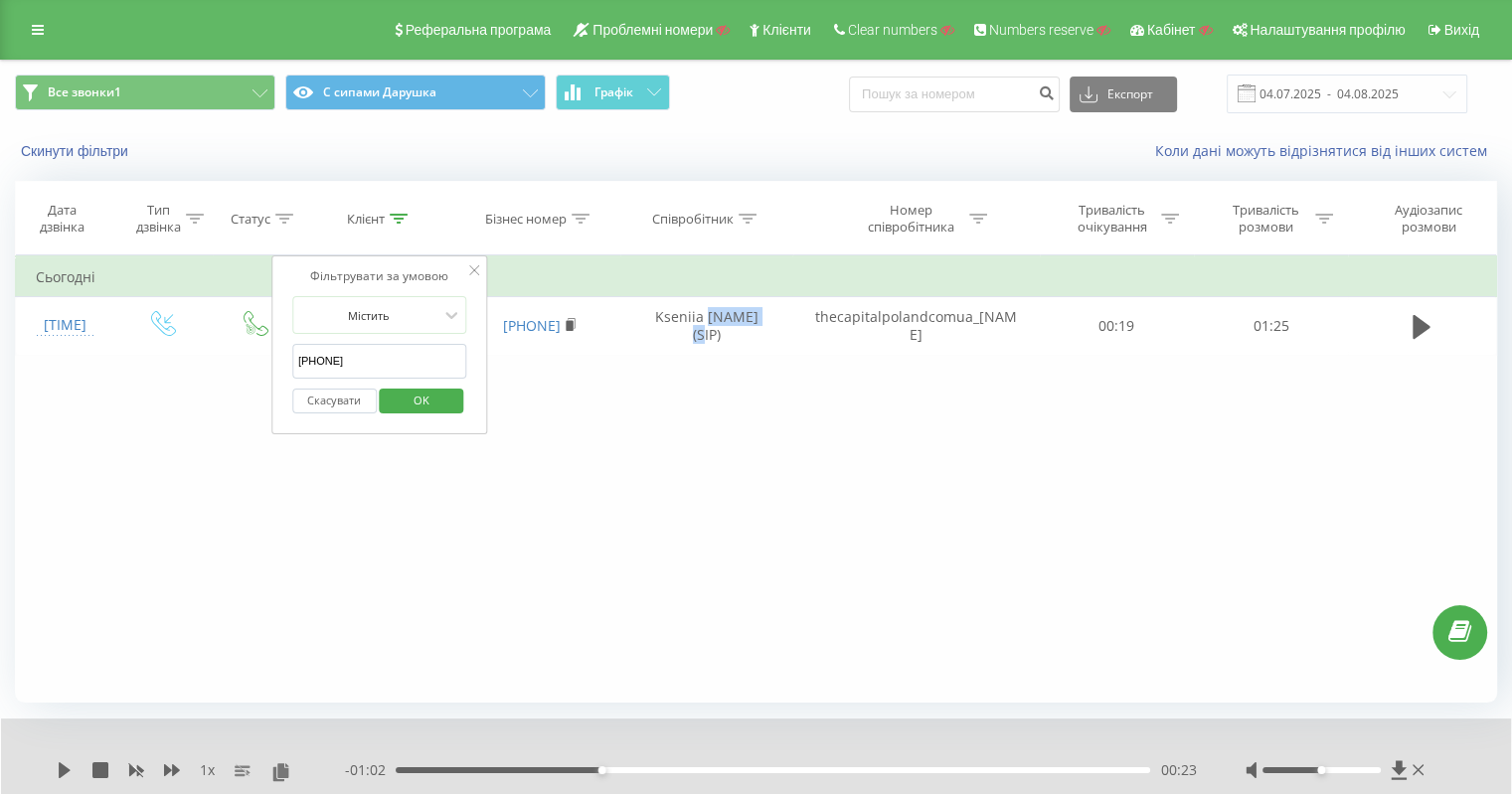 copy on "[LAST]" 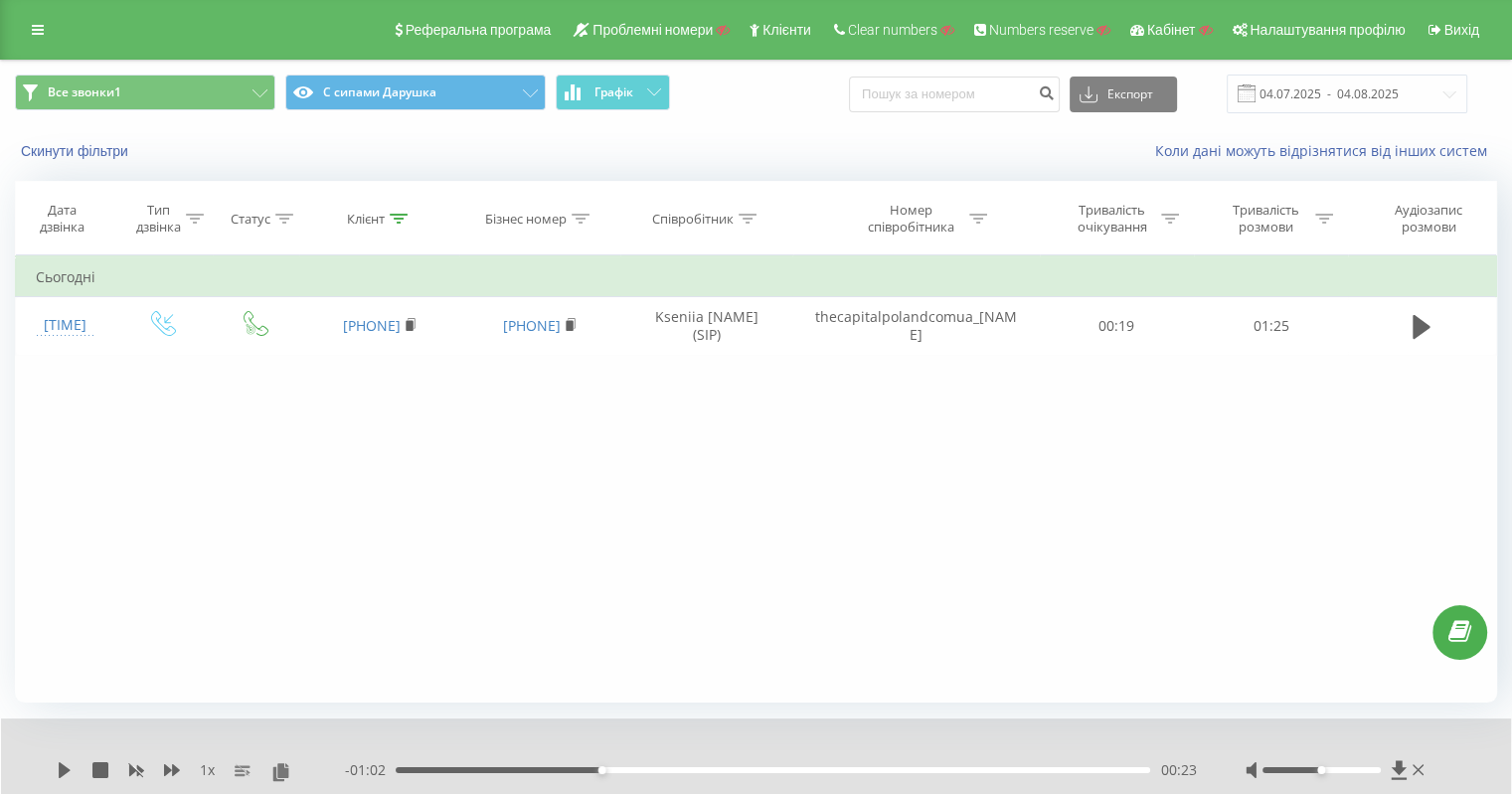 click at bounding box center (399, 219) 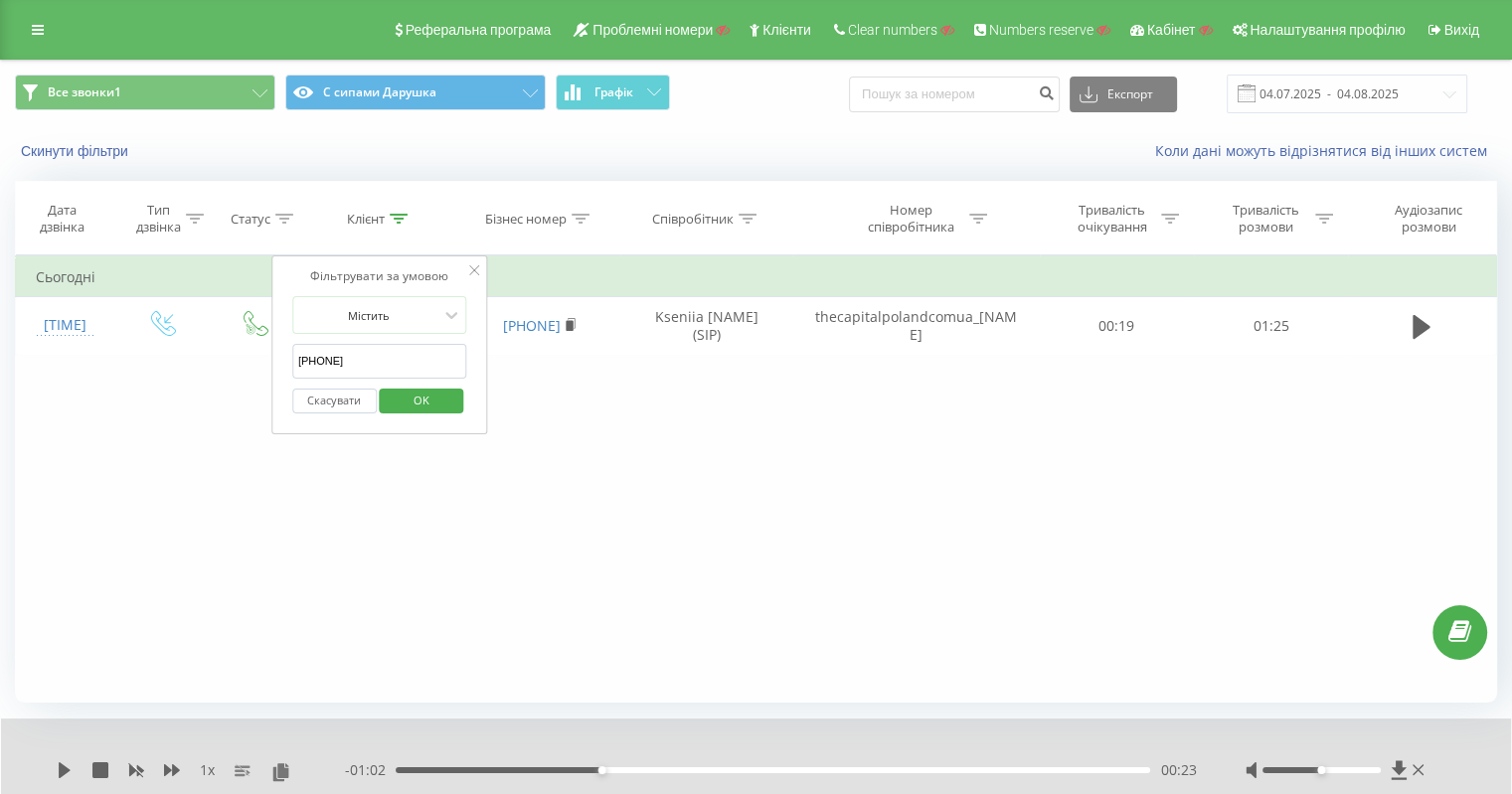 click on "Скасувати" at bounding box center (334, 400) 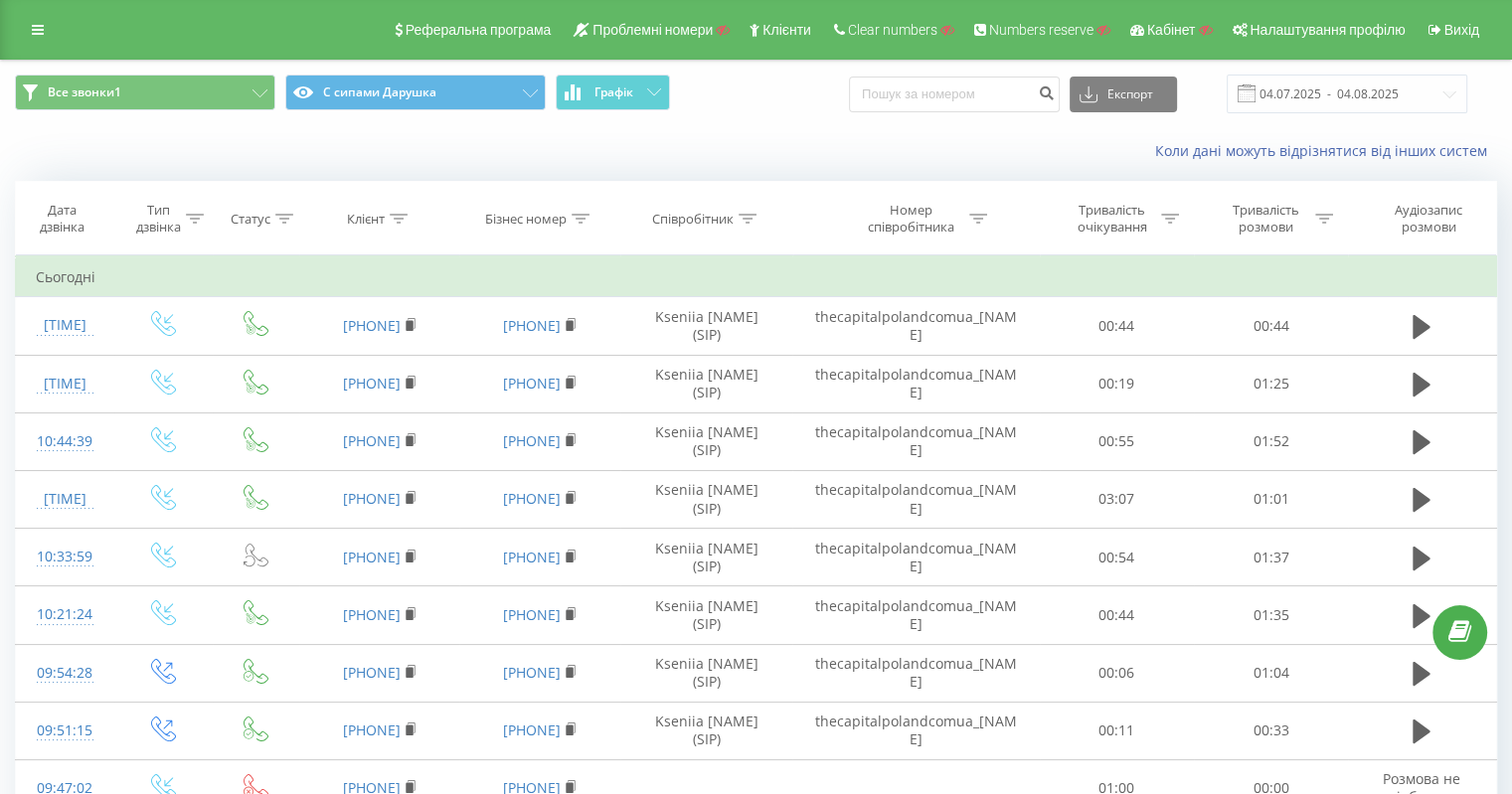 click 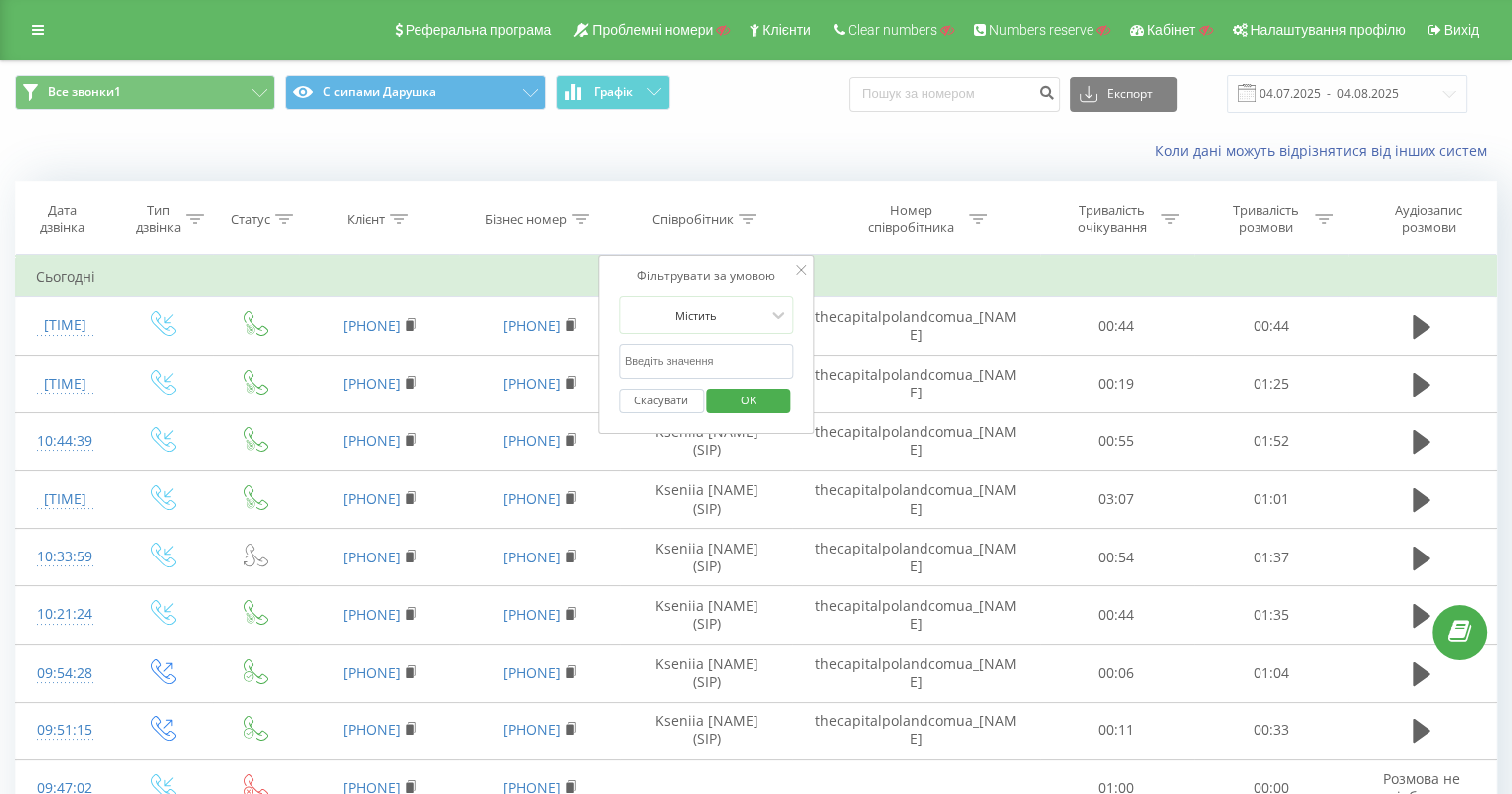 click at bounding box center (707, 361) 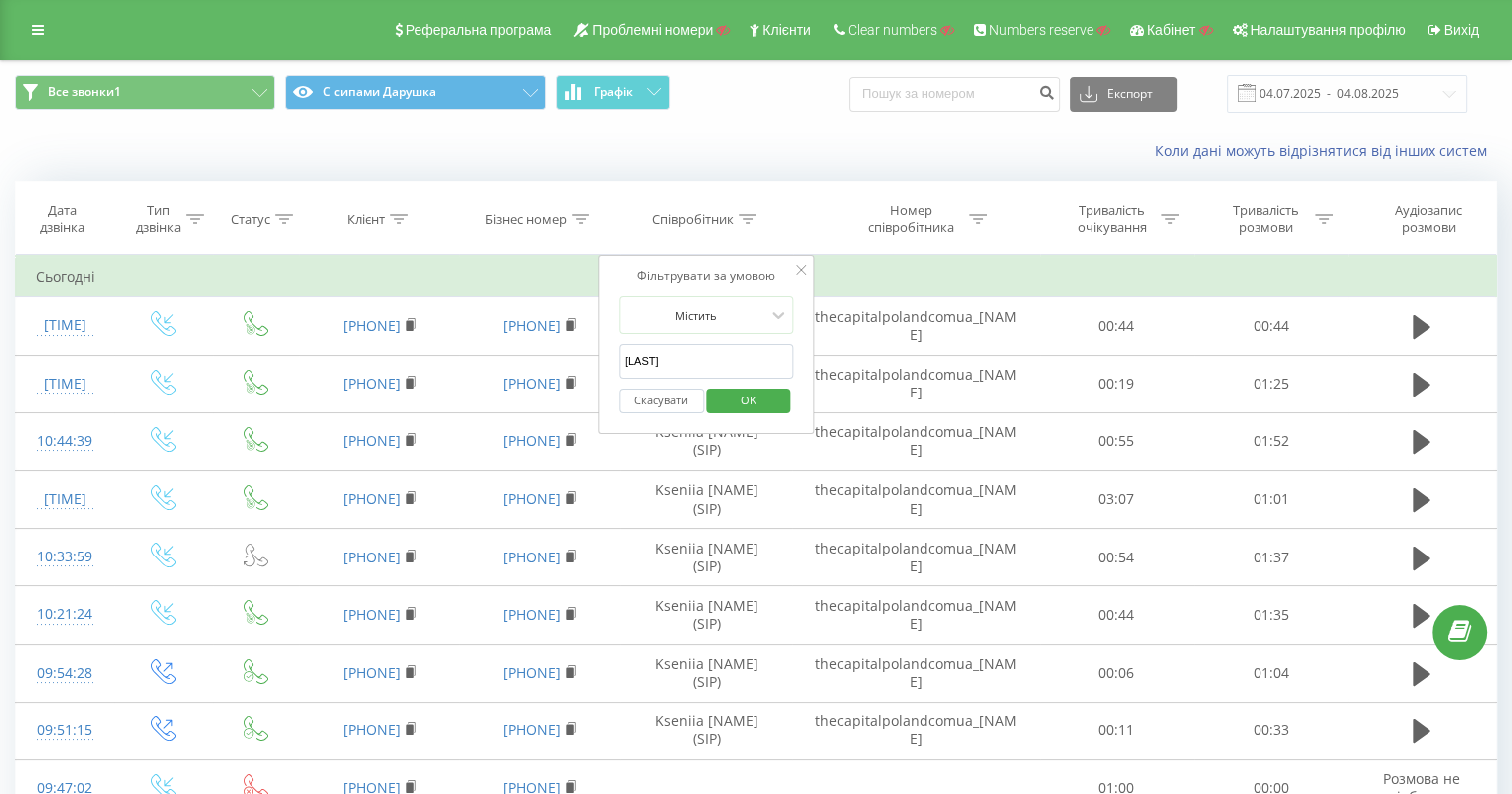 click on "OK" at bounding box center [749, 399] 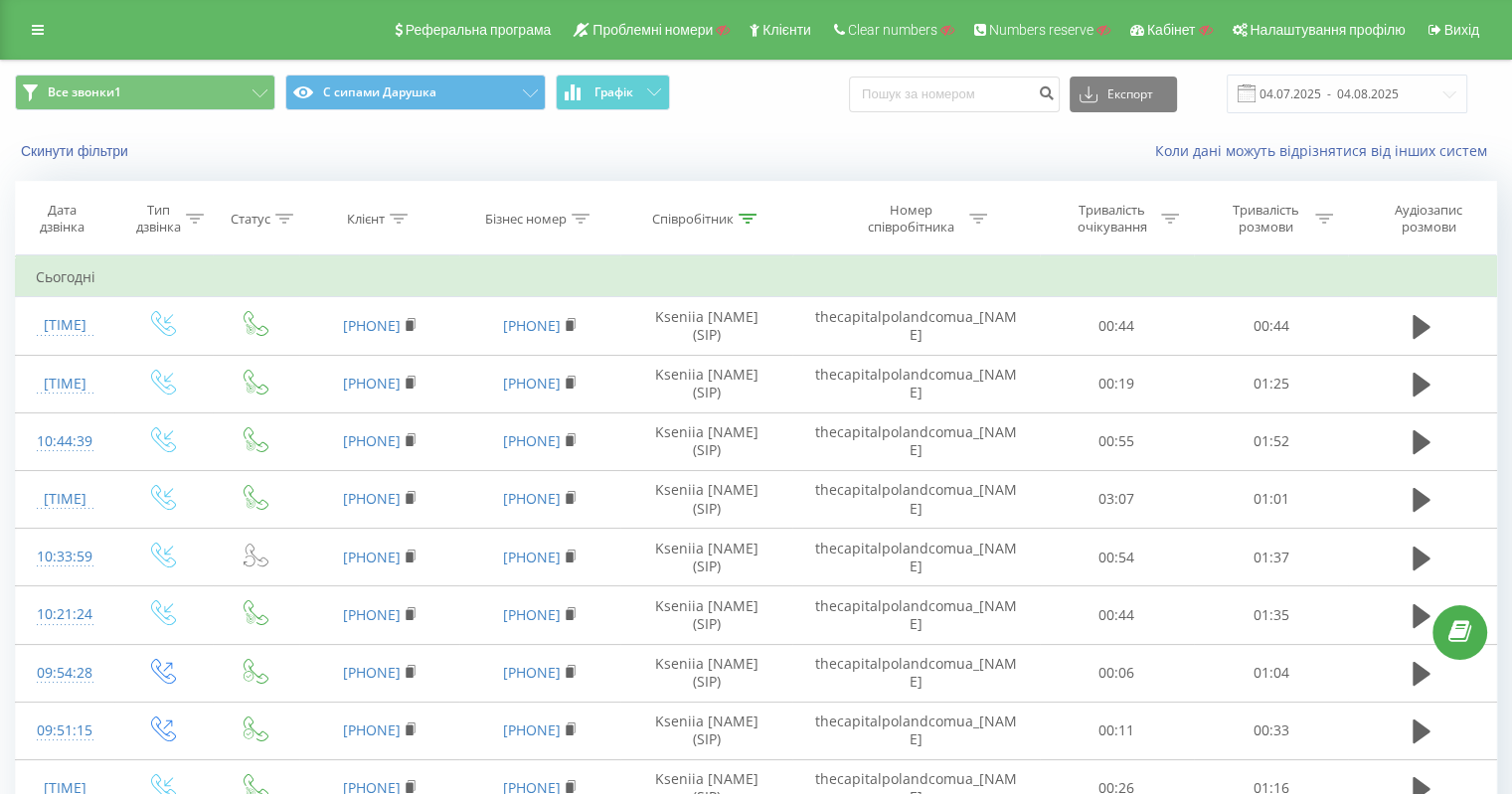 click 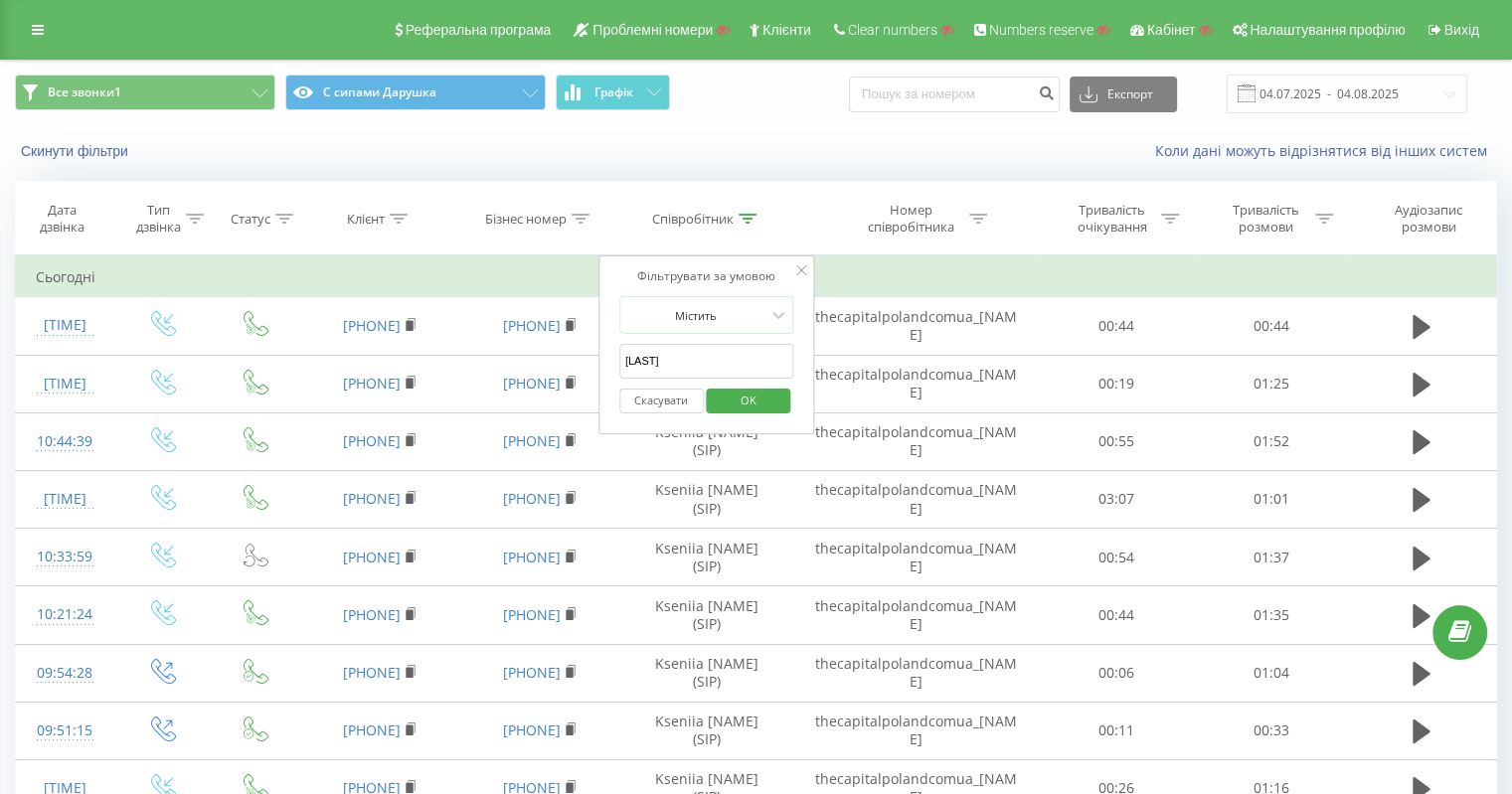 click on "Скасувати" at bounding box center [661, 400] 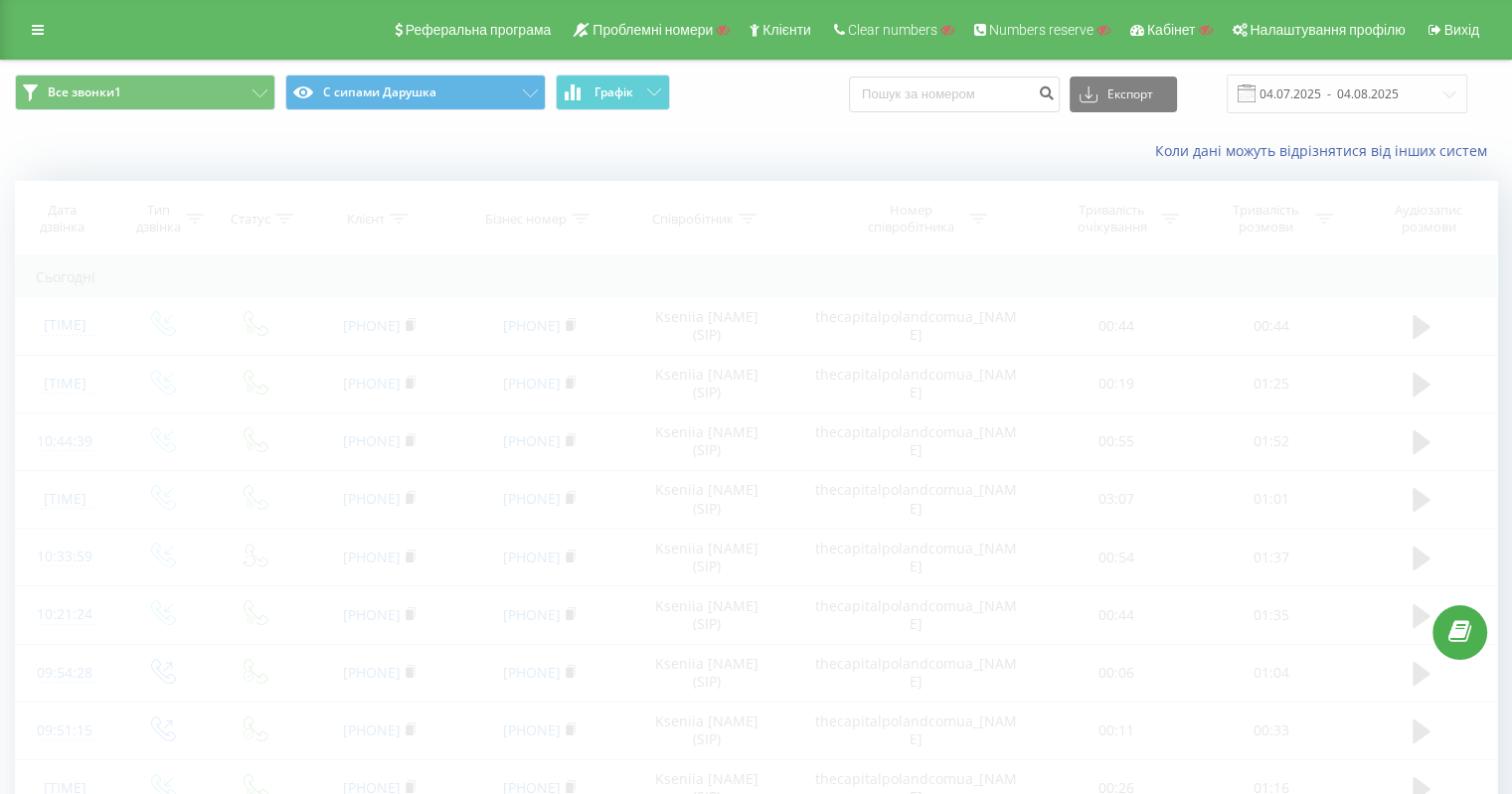 click at bounding box center [756, 982] 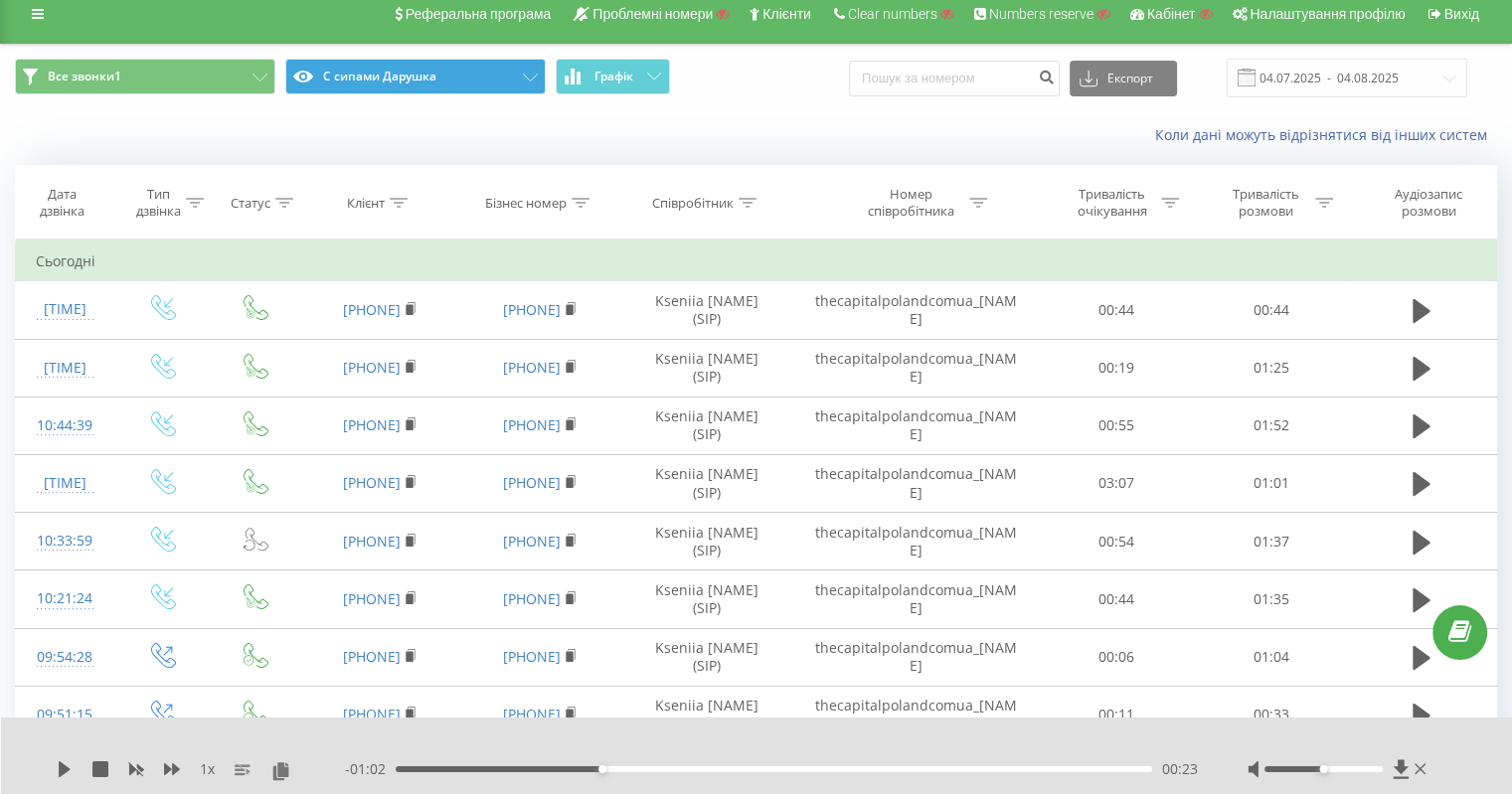 scroll, scrollTop: 0, scrollLeft: 0, axis: both 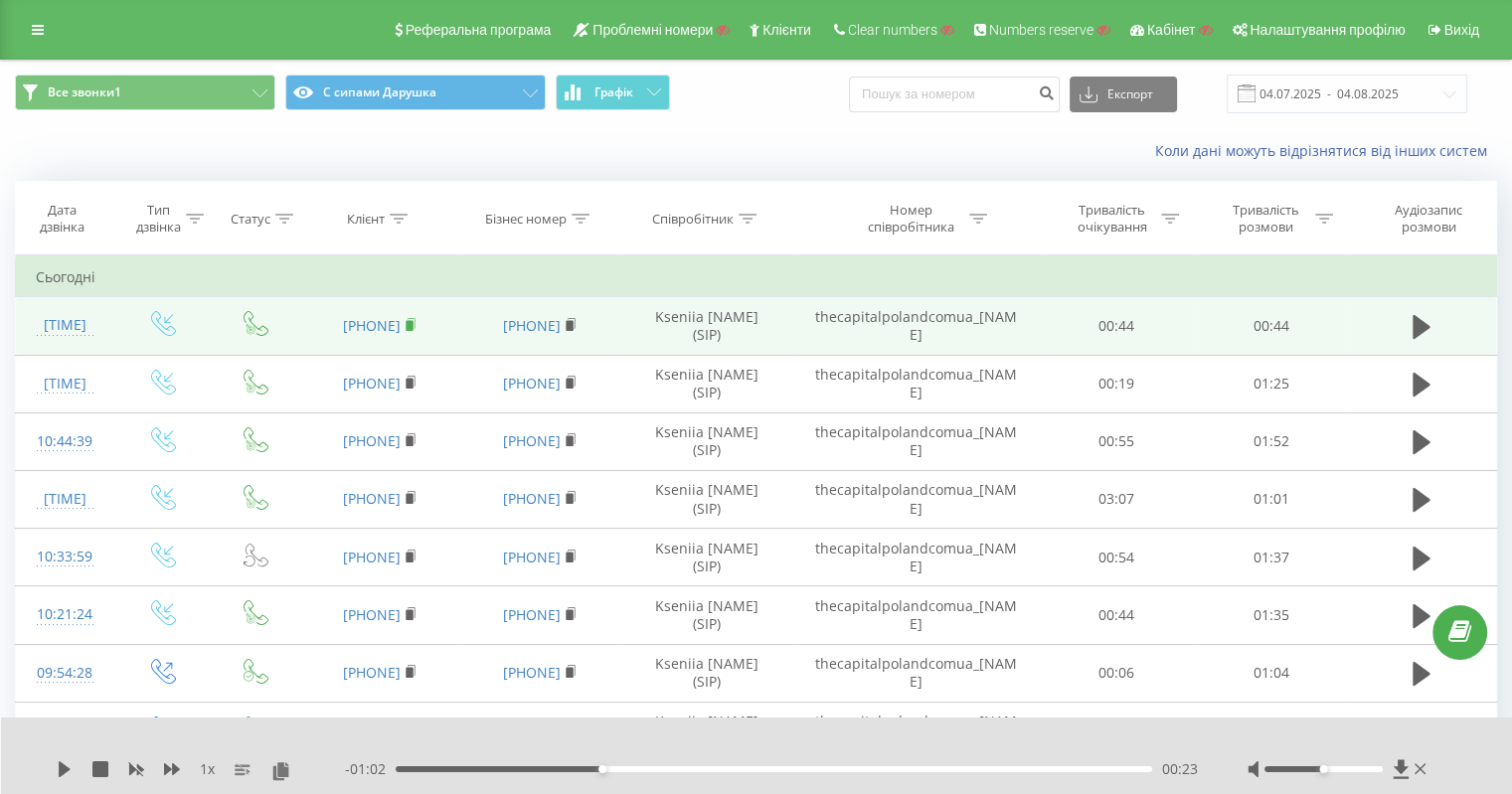 click 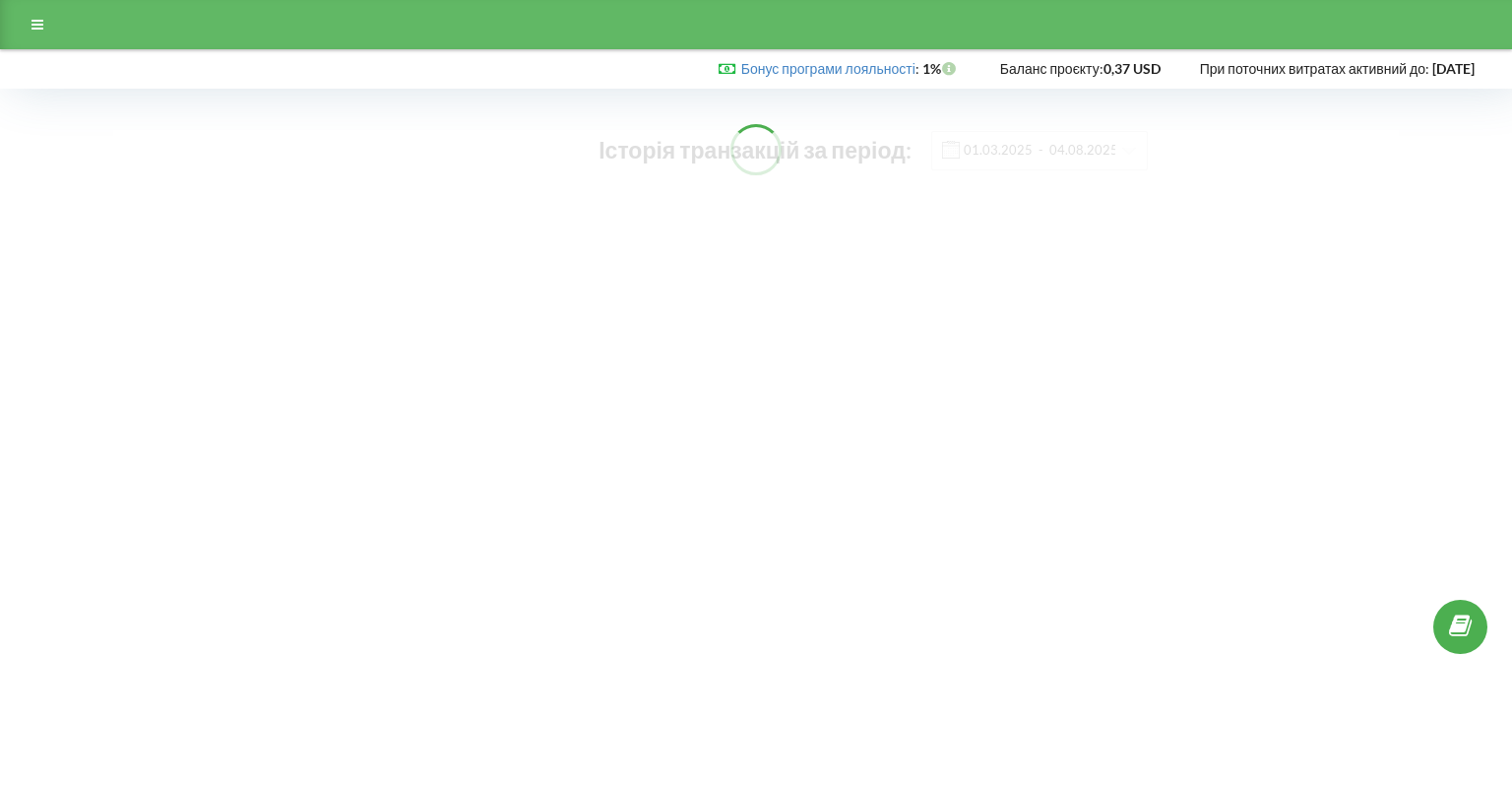 scroll, scrollTop: 0, scrollLeft: 0, axis: both 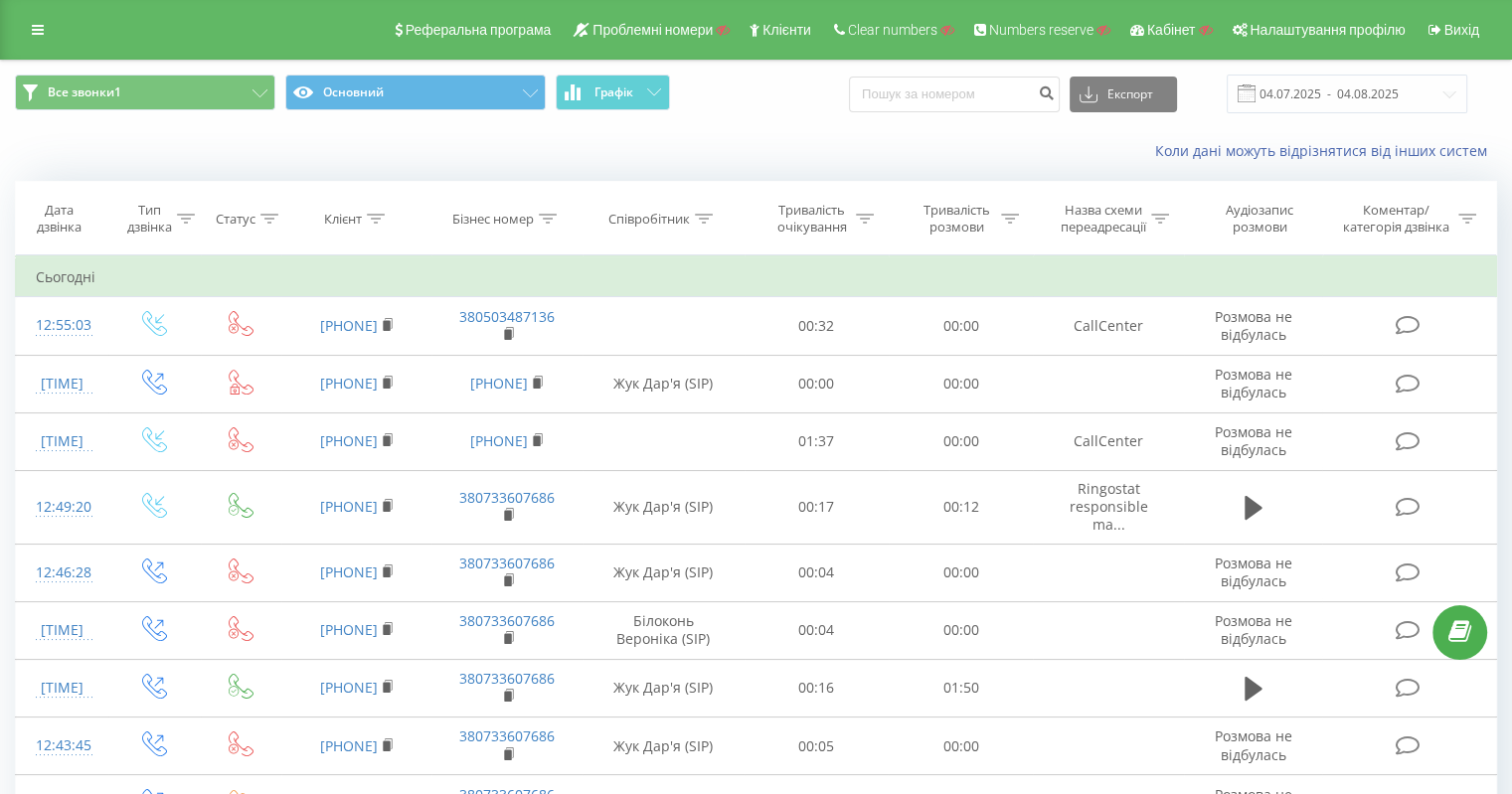 click at bounding box center [376, 219] 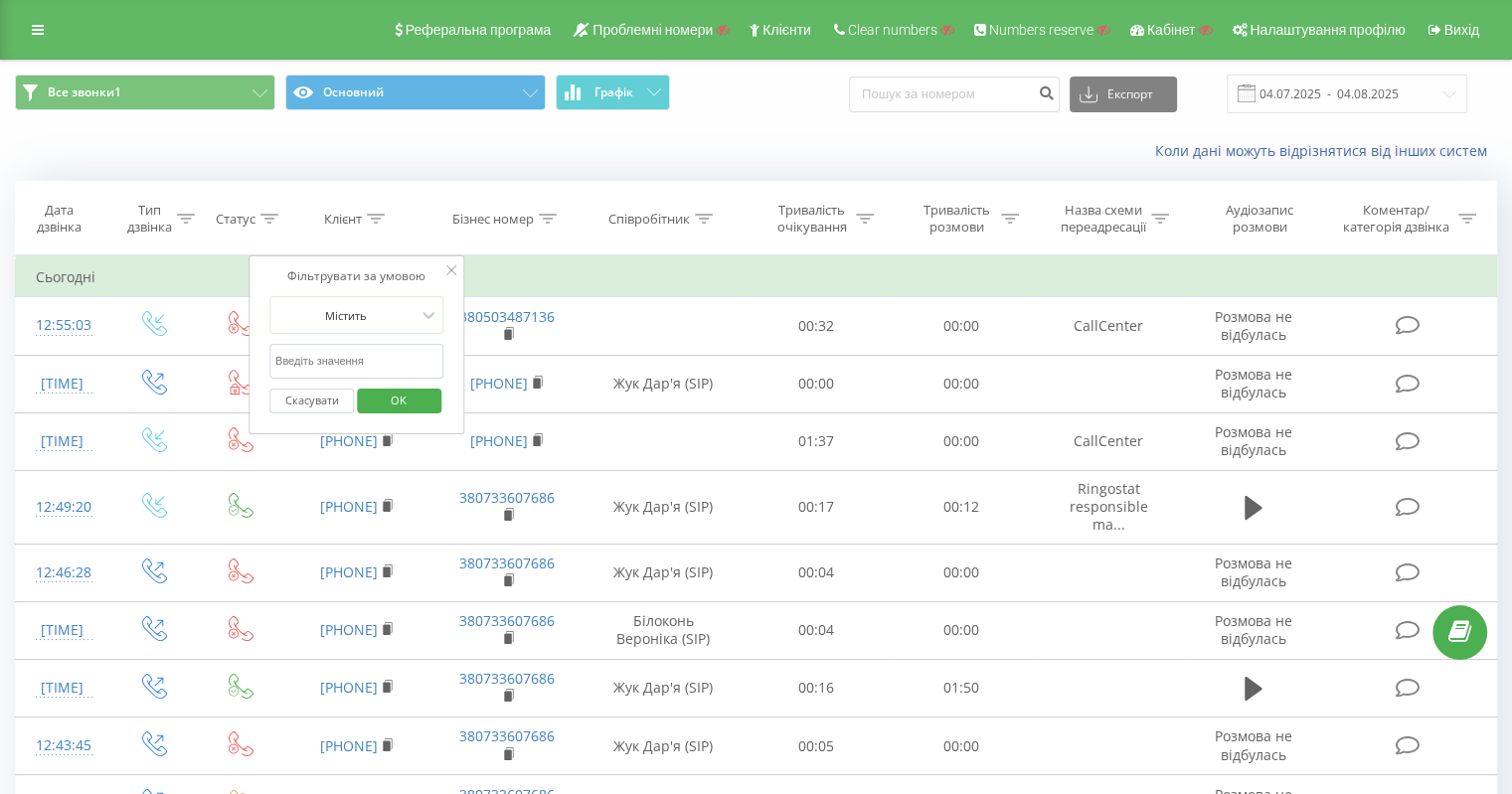 click at bounding box center [357, 361] 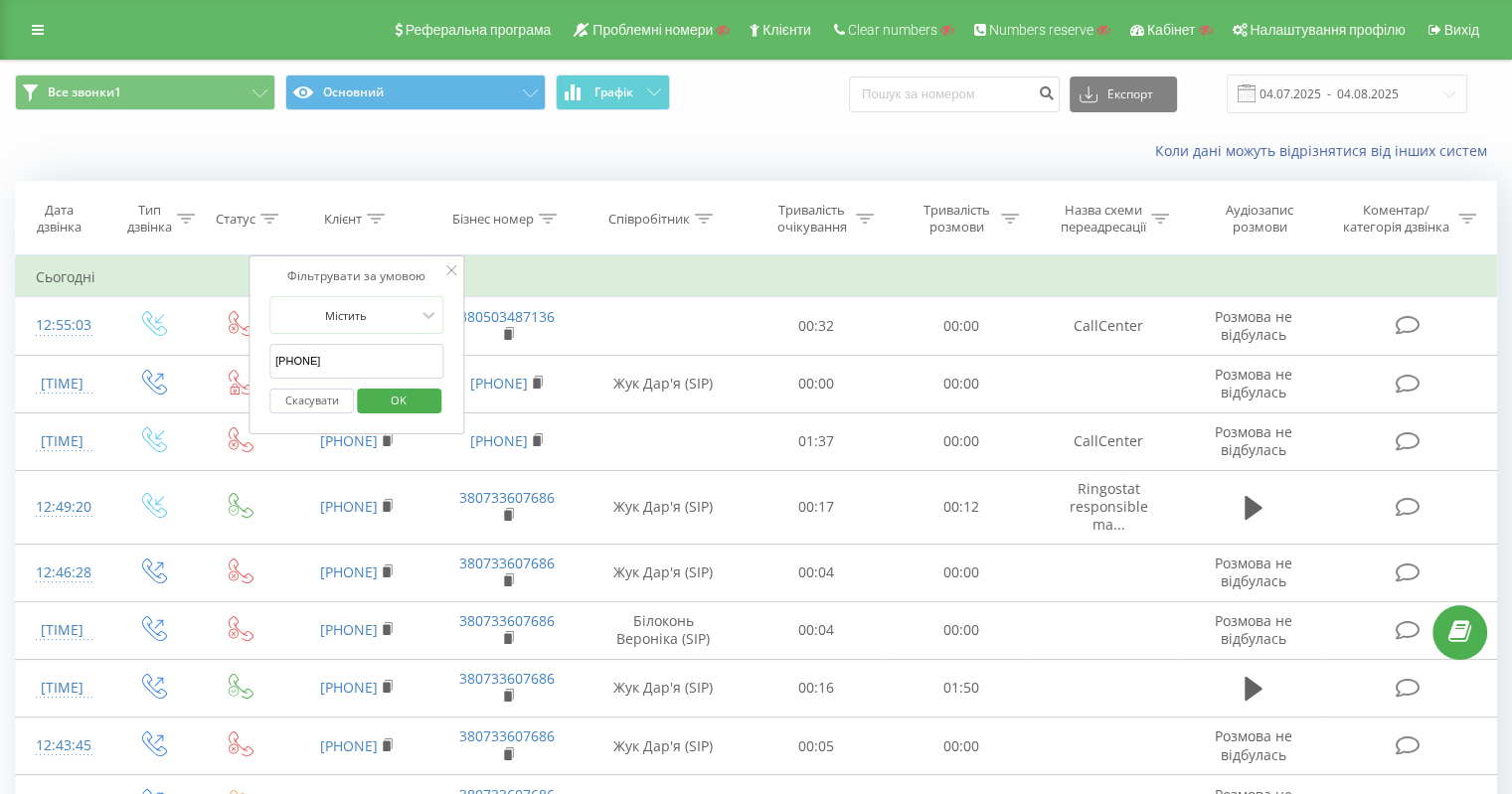 click on "OK" at bounding box center [399, 399] 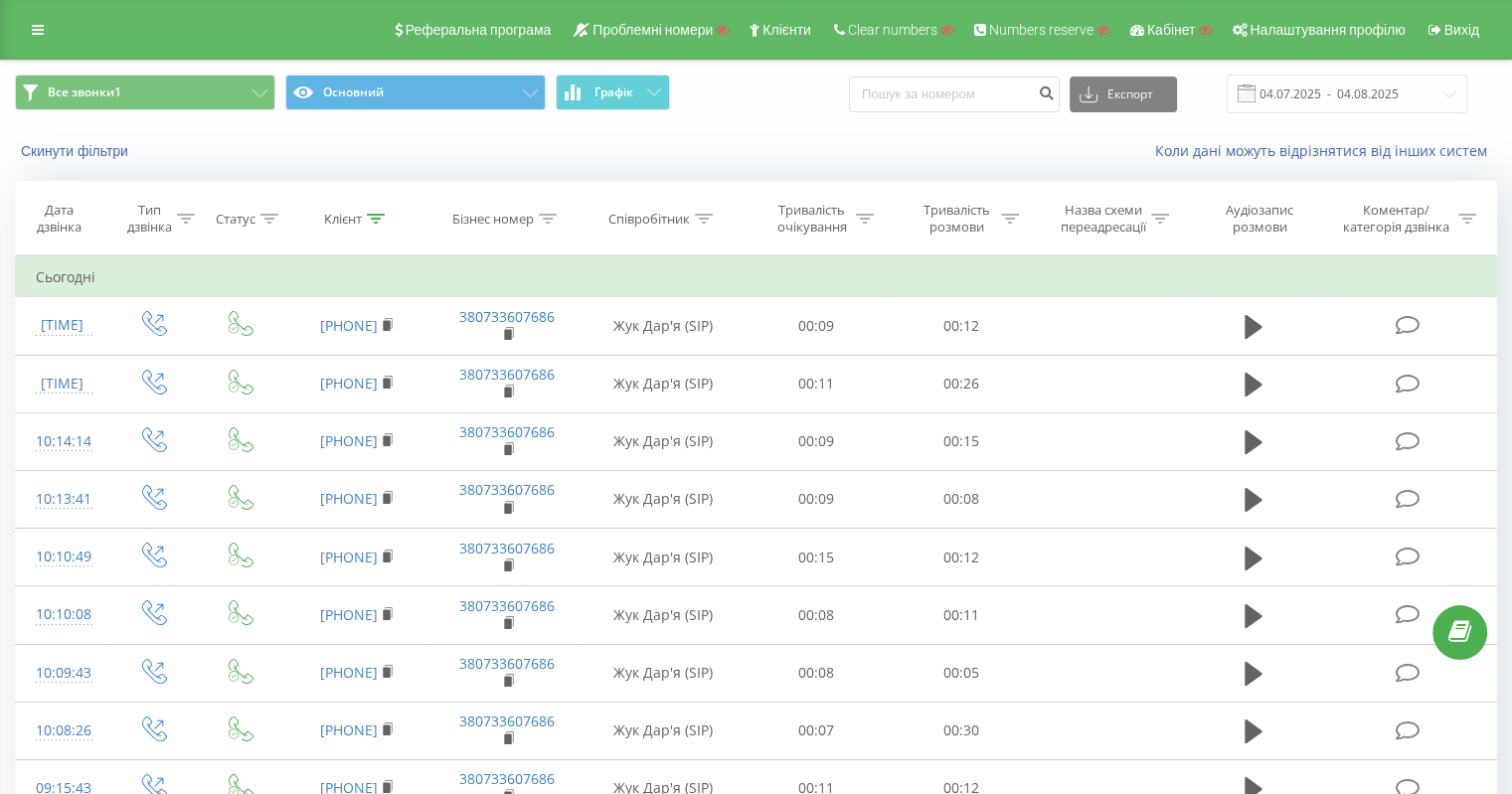 click on "Все звонки1 Основний Графік Експорт .csv .xls .xlsx 04.07.2025  -  04.08.2025" at bounding box center (756, 93) 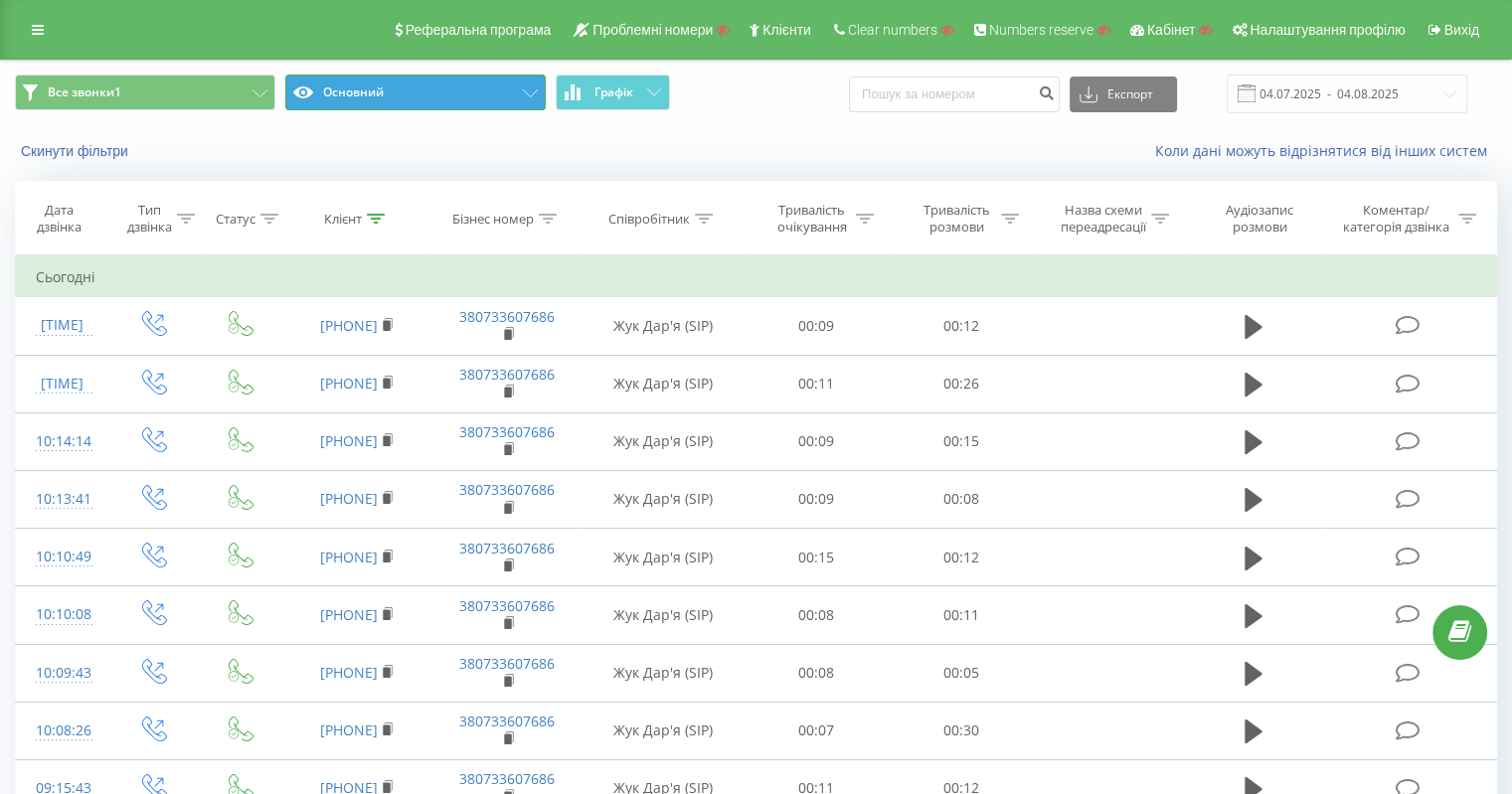 click on "Основний" at bounding box center (416, 92) 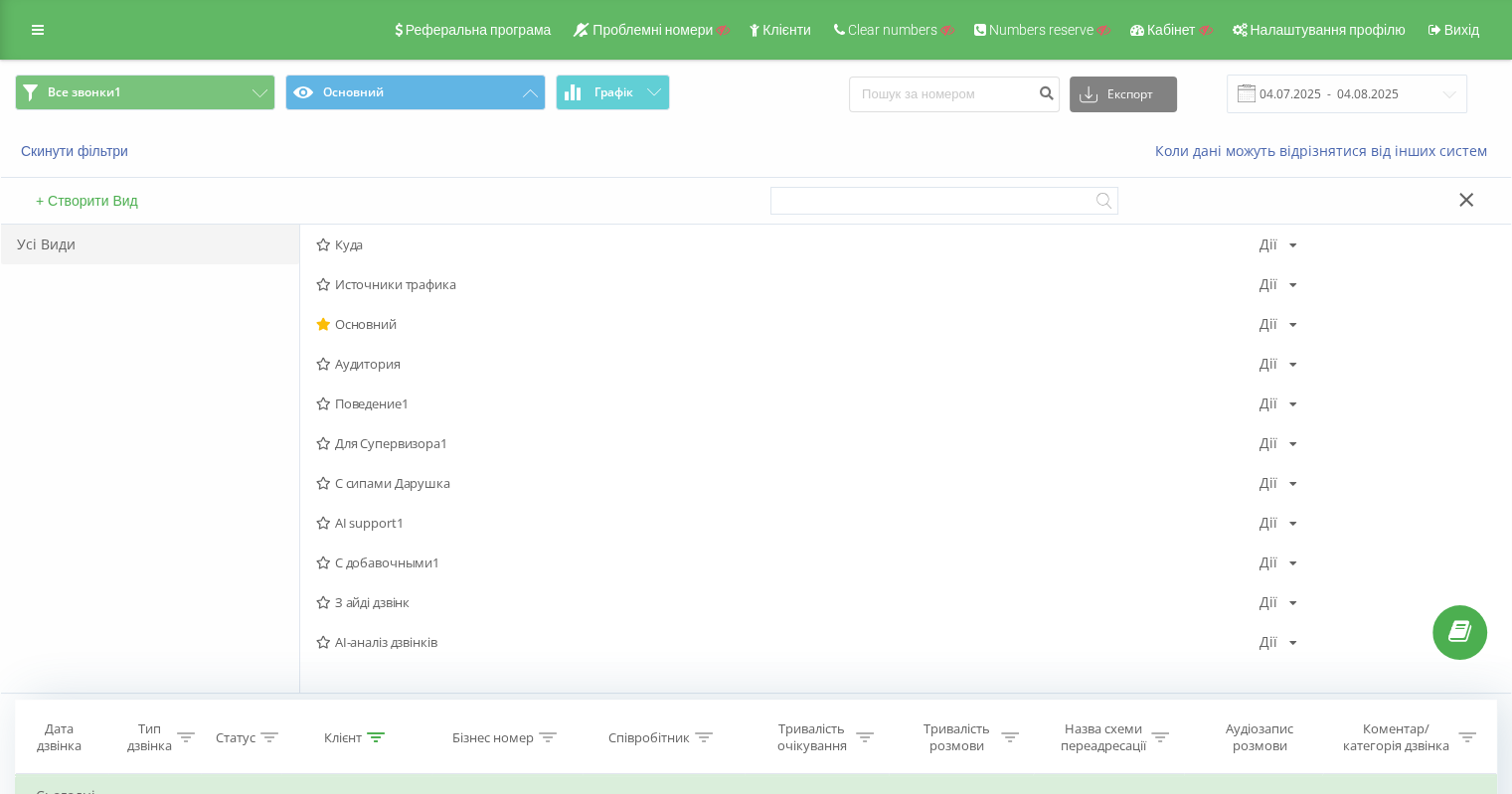 click on "С сипами Дарушка" at bounding box center (787, 483) 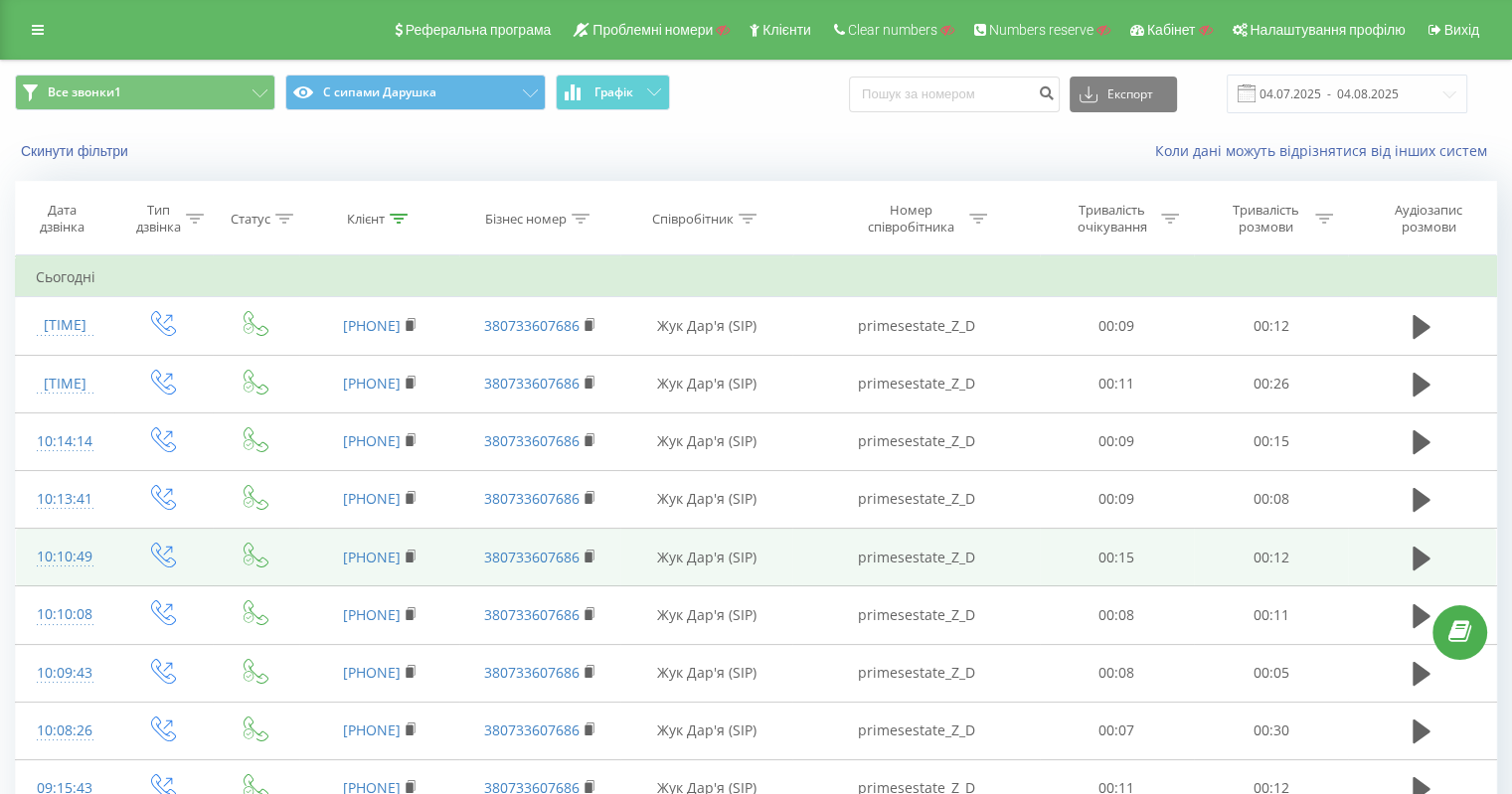 click on "primesestate_Z_D" at bounding box center (916, 557) 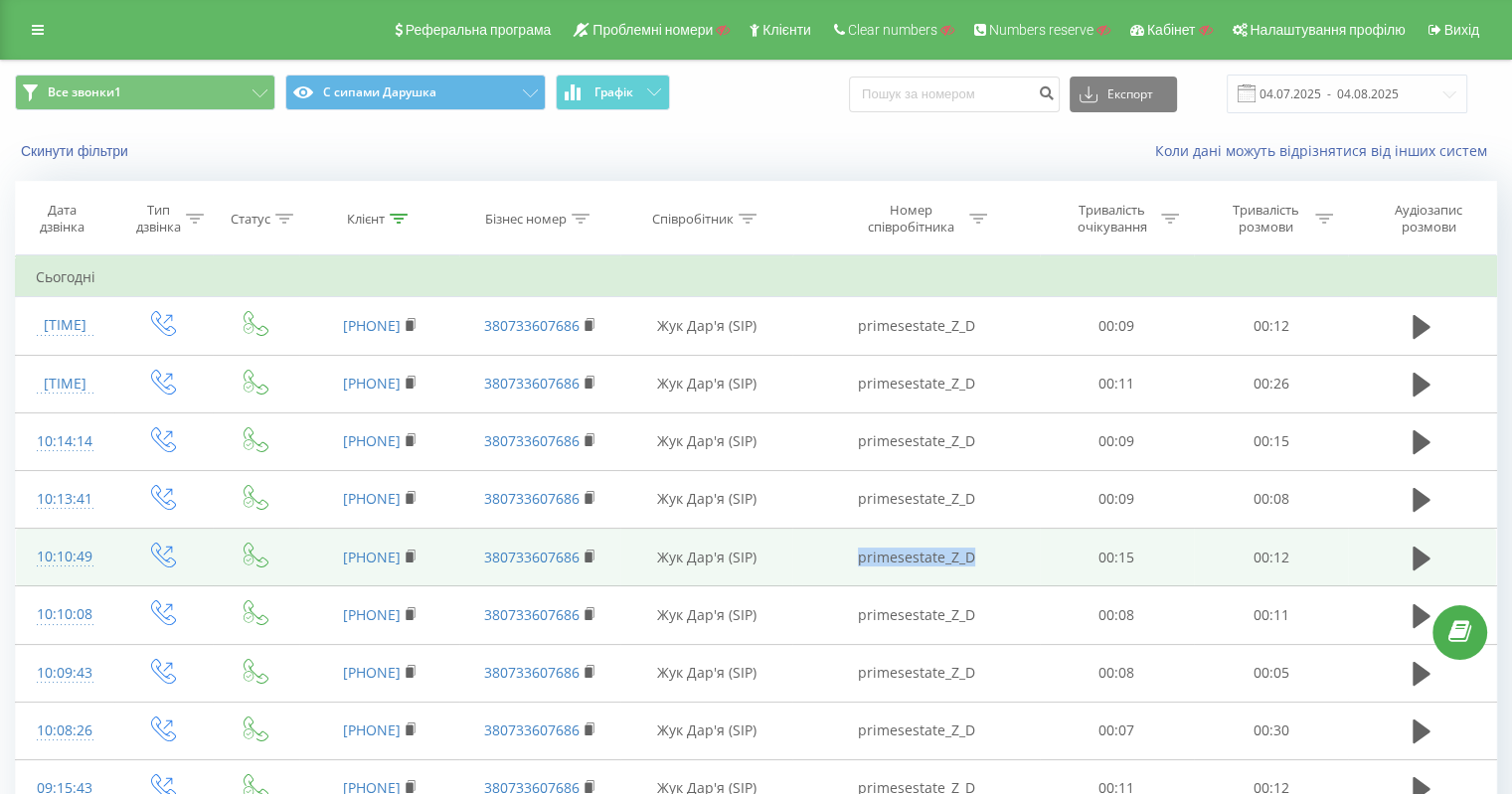 click on "primesestate_Z_D" at bounding box center (916, 557) 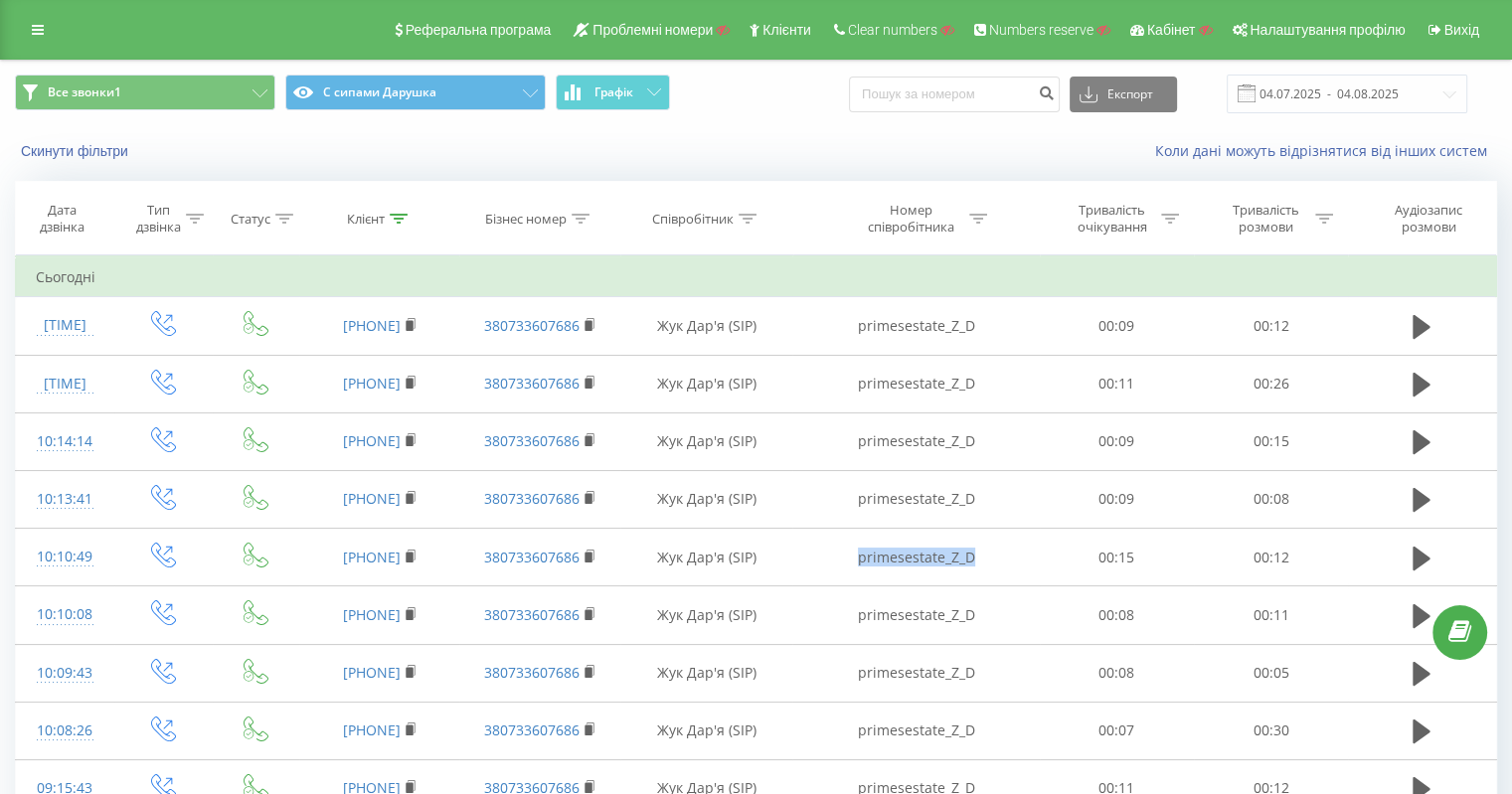 drag, startPoint x: 23, startPoint y: 21, endPoint x: 26, endPoint y: 31, distance: 10.440307 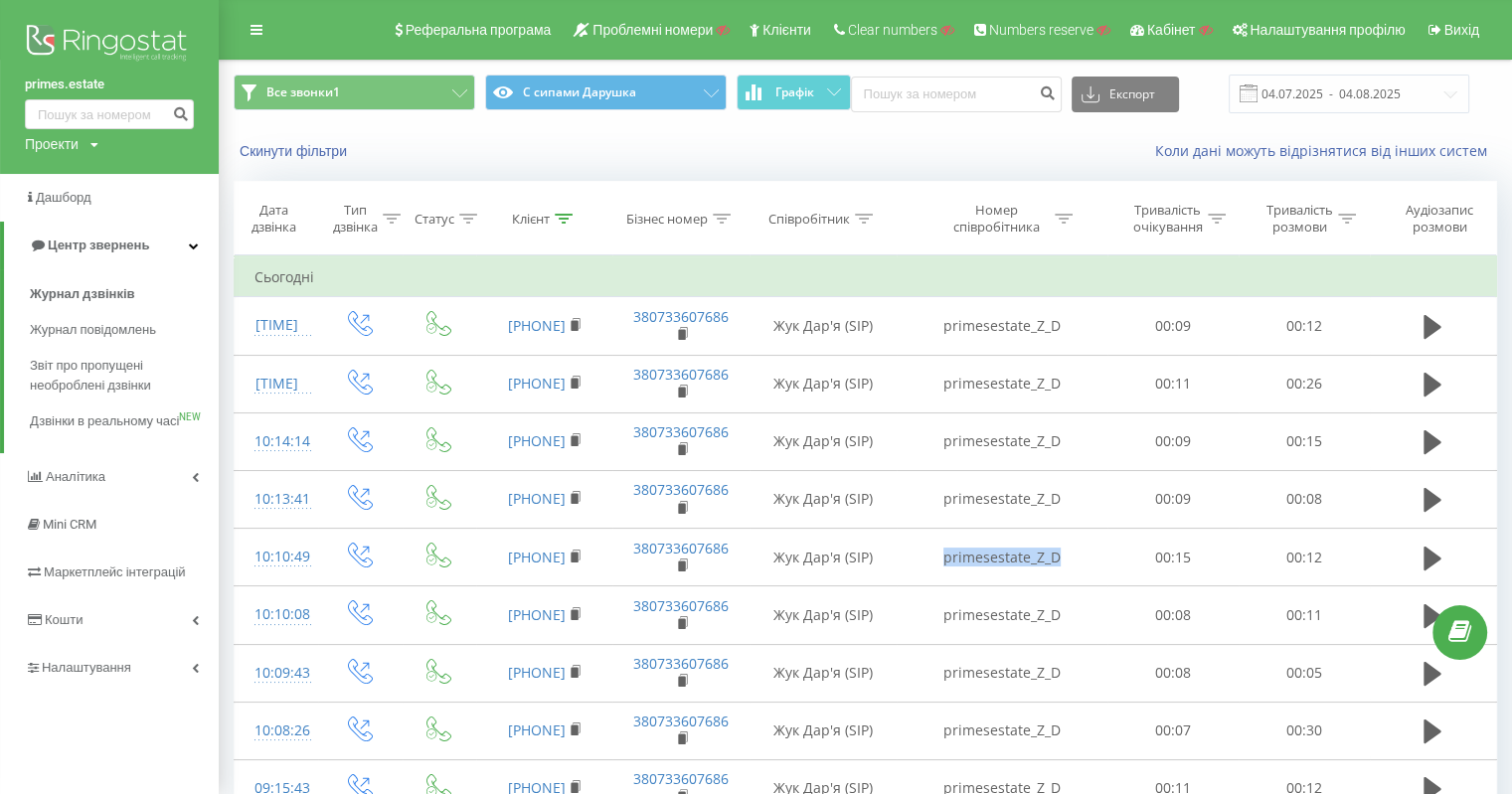 click on "Налаштування" at bounding box center (86, 667) 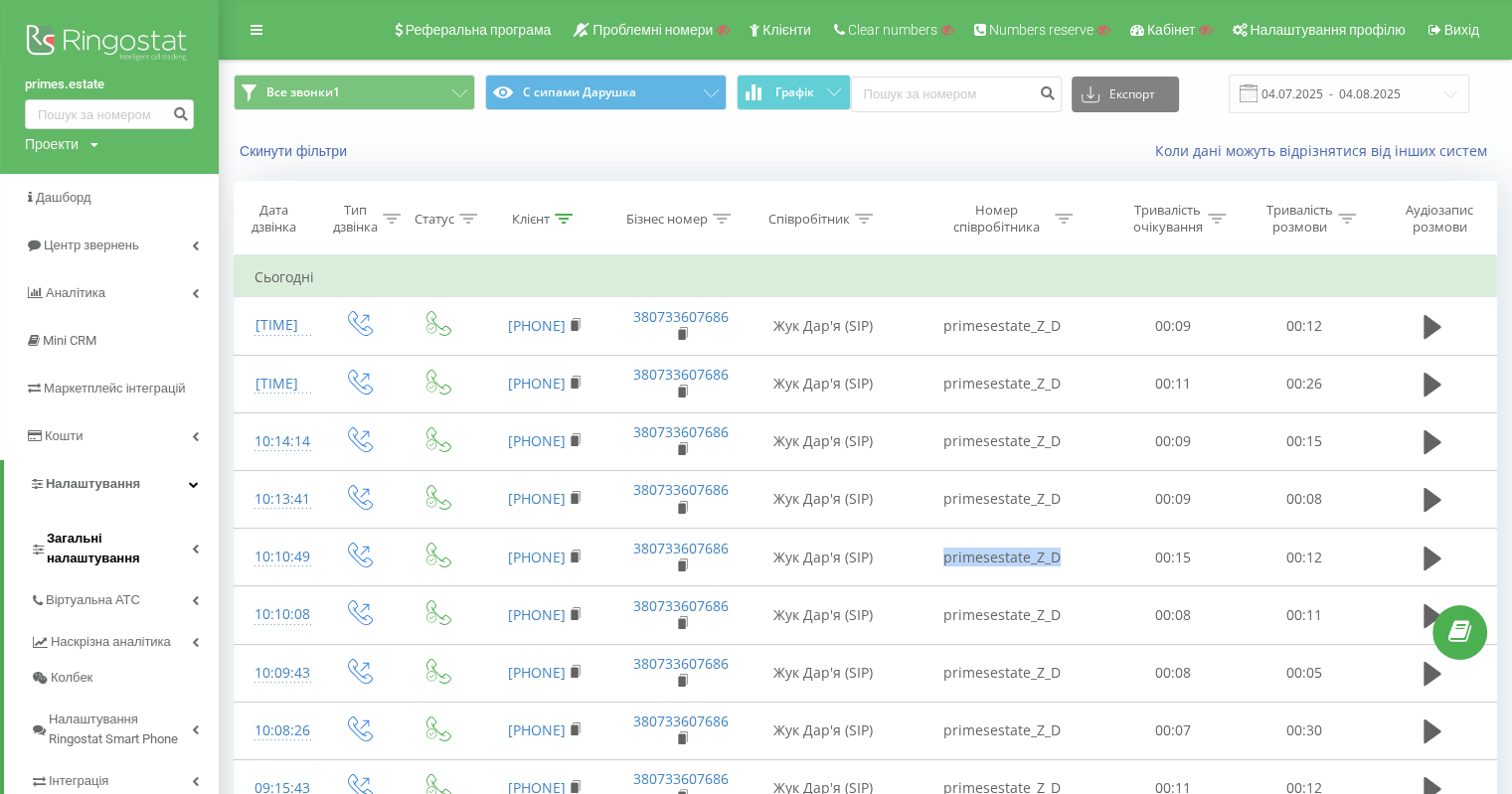 click on "Загальні налаштування" at bounding box center (119, 549) 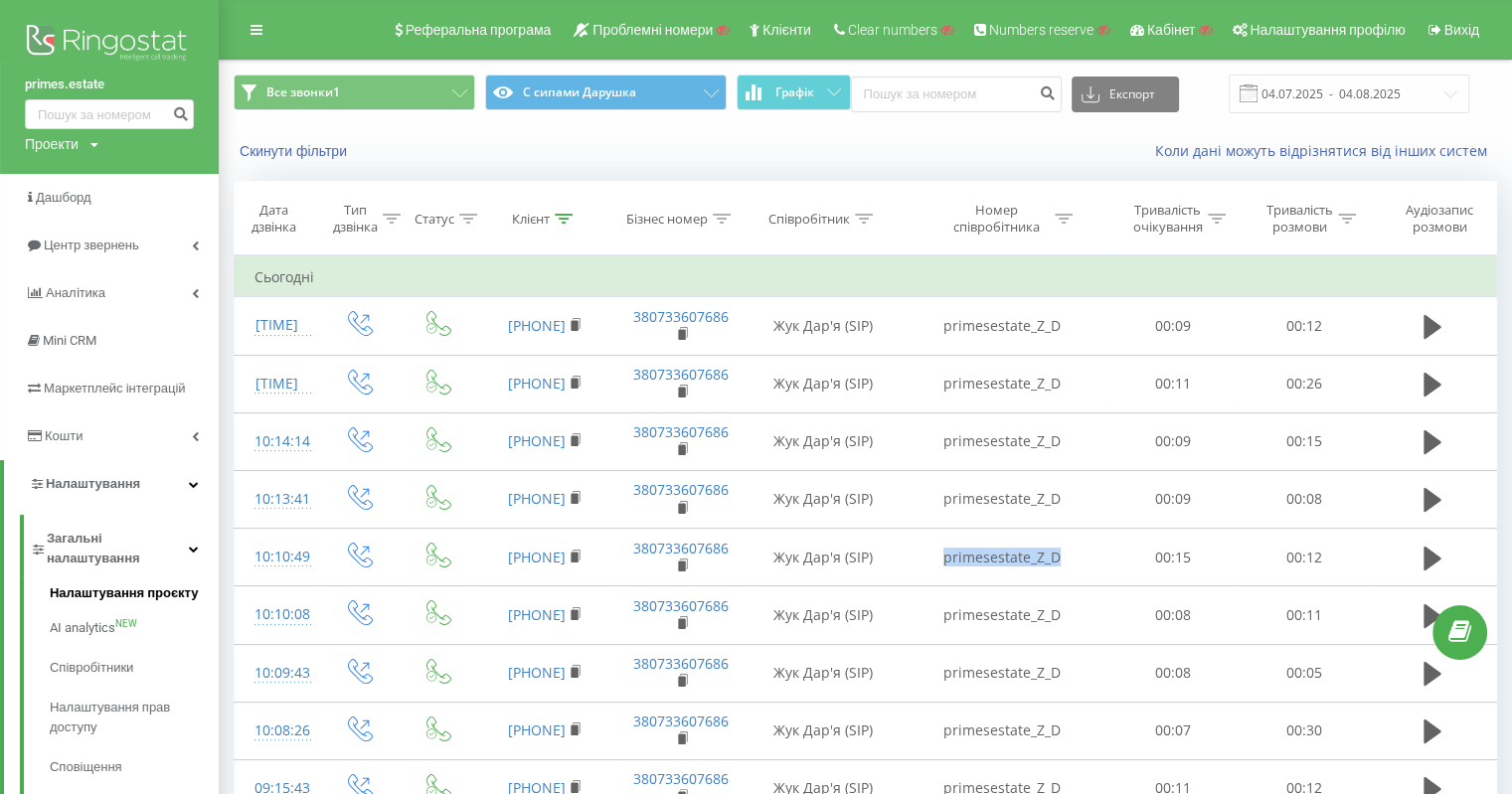 click on "Налаштування проєкту" at bounding box center [134, 595] 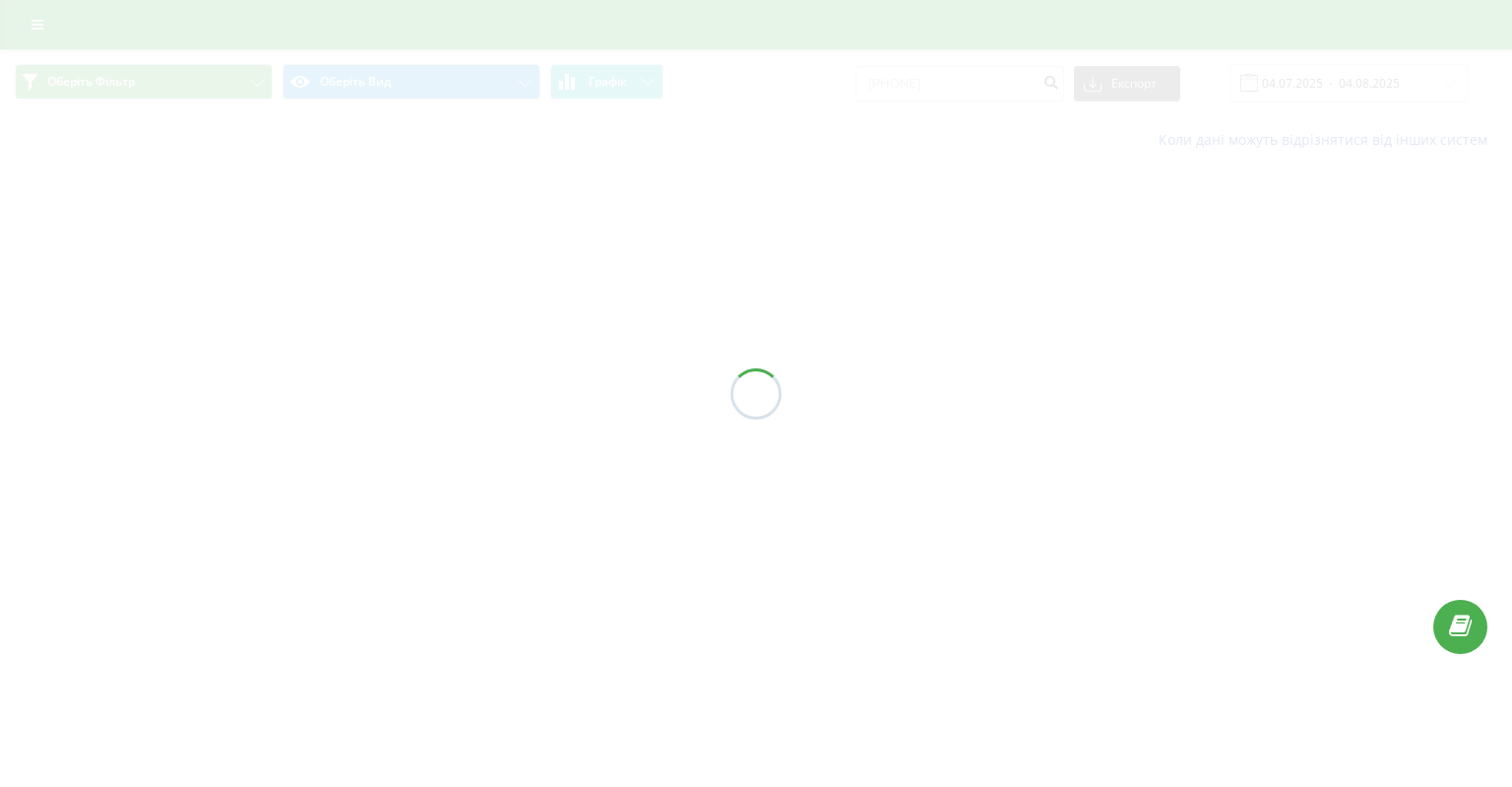 scroll, scrollTop: 0, scrollLeft: 0, axis: both 